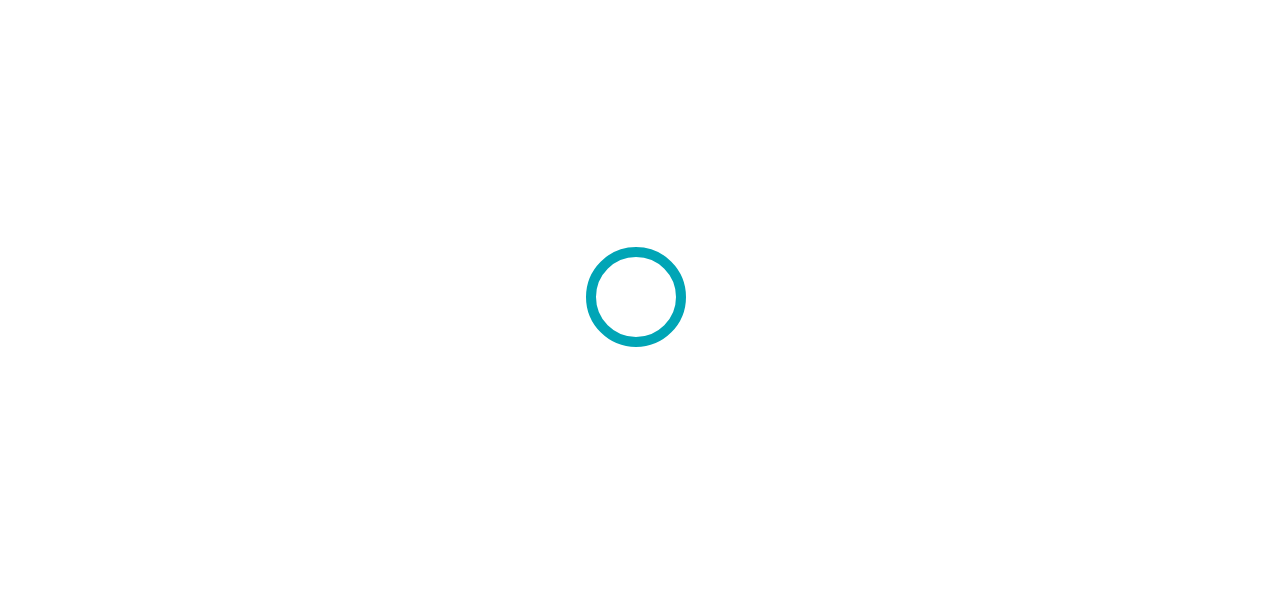 scroll, scrollTop: 0, scrollLeft: 0, axis: both 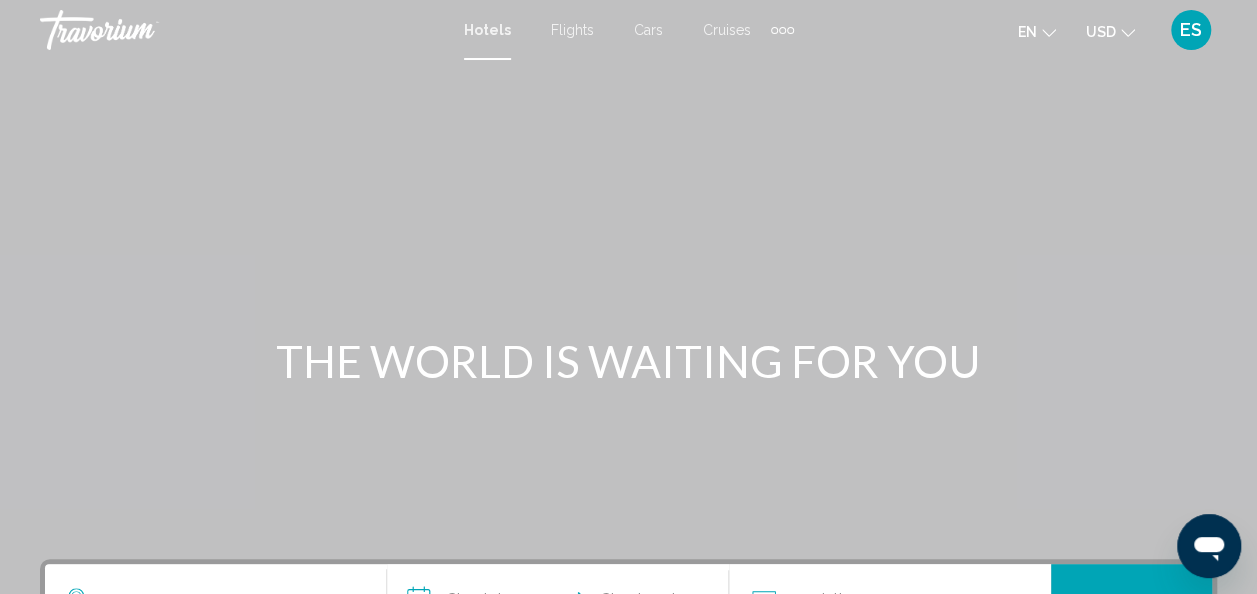 click on "Hotels" at bounding box center (487, 30) 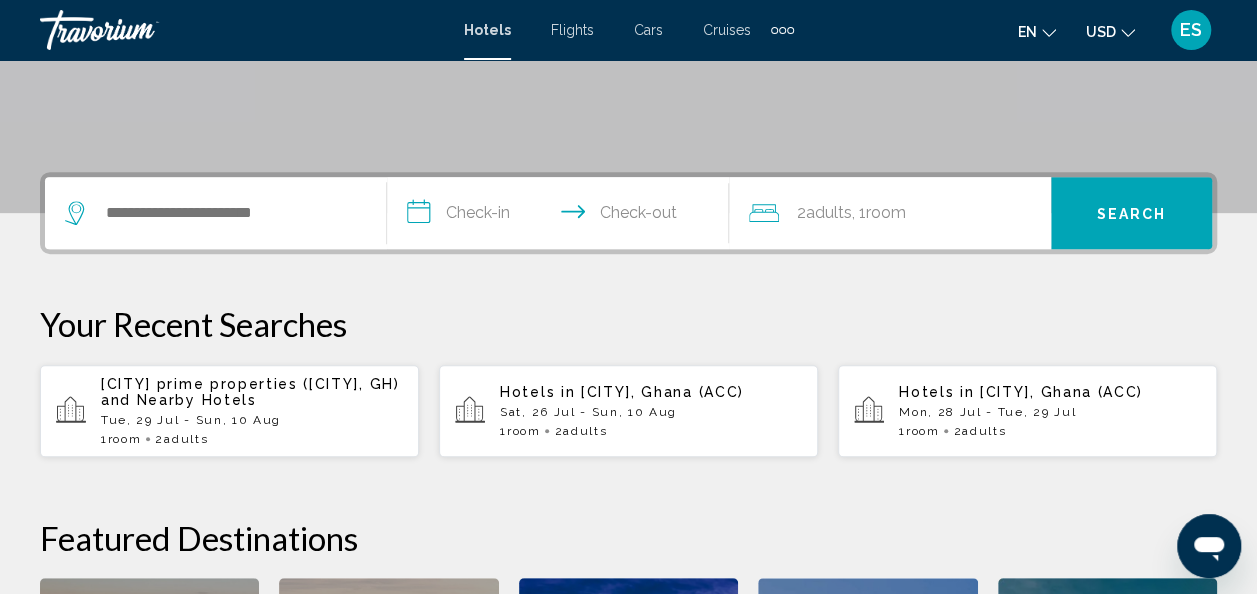 scroll, scrollTop: 397, scrollLeft: 0, axis: vertical 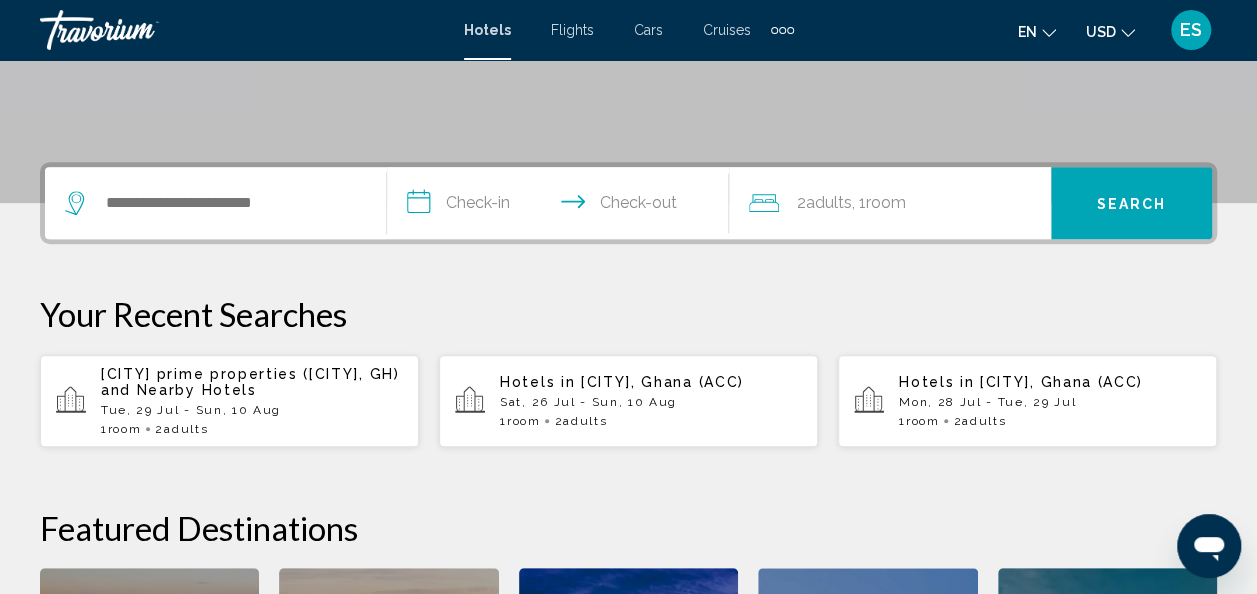 click on "Your Recent Searches" at bounding box center [628, 314] 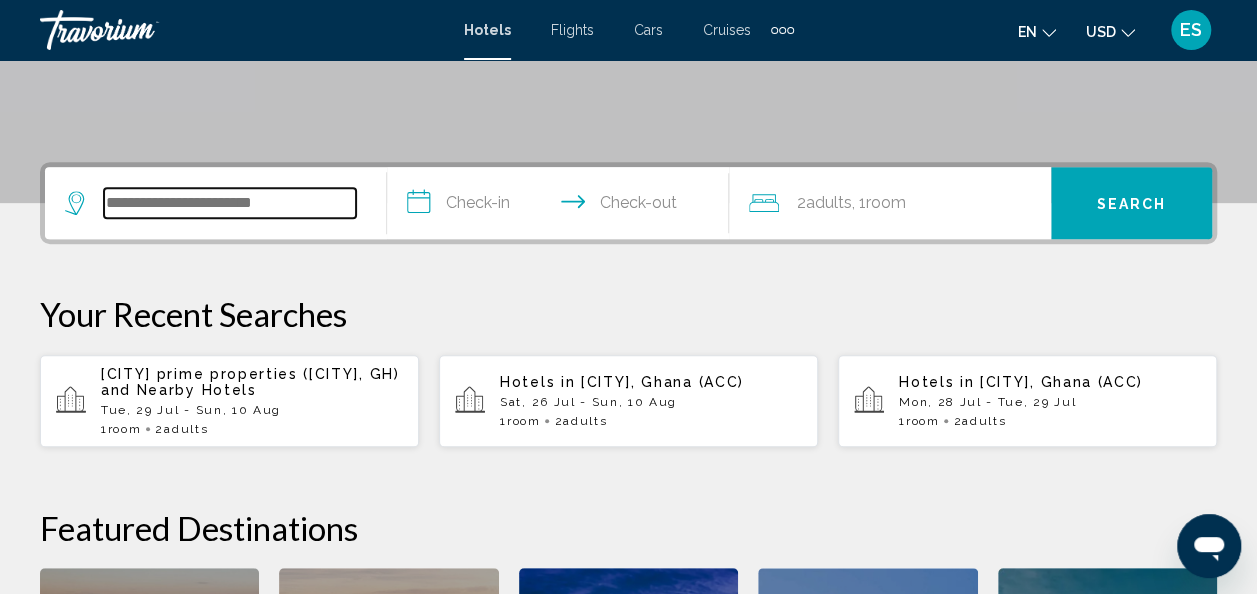 click at bounding box center (230, 203) 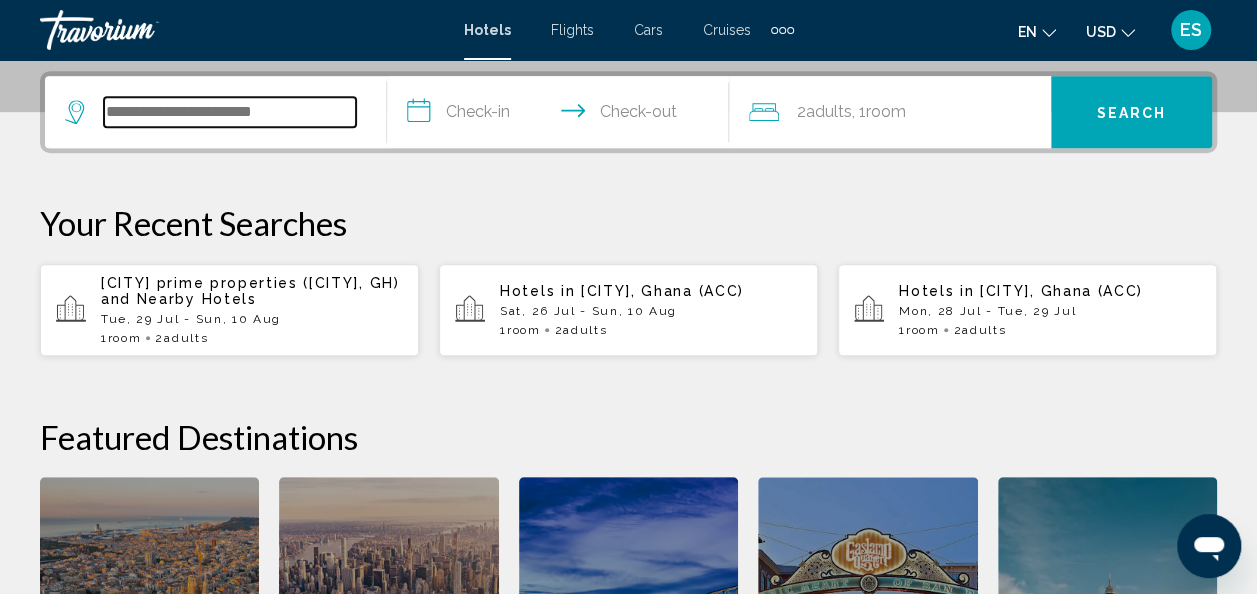 scroll, scrollTop: 494, scrollLeft: 0, axis: vertical 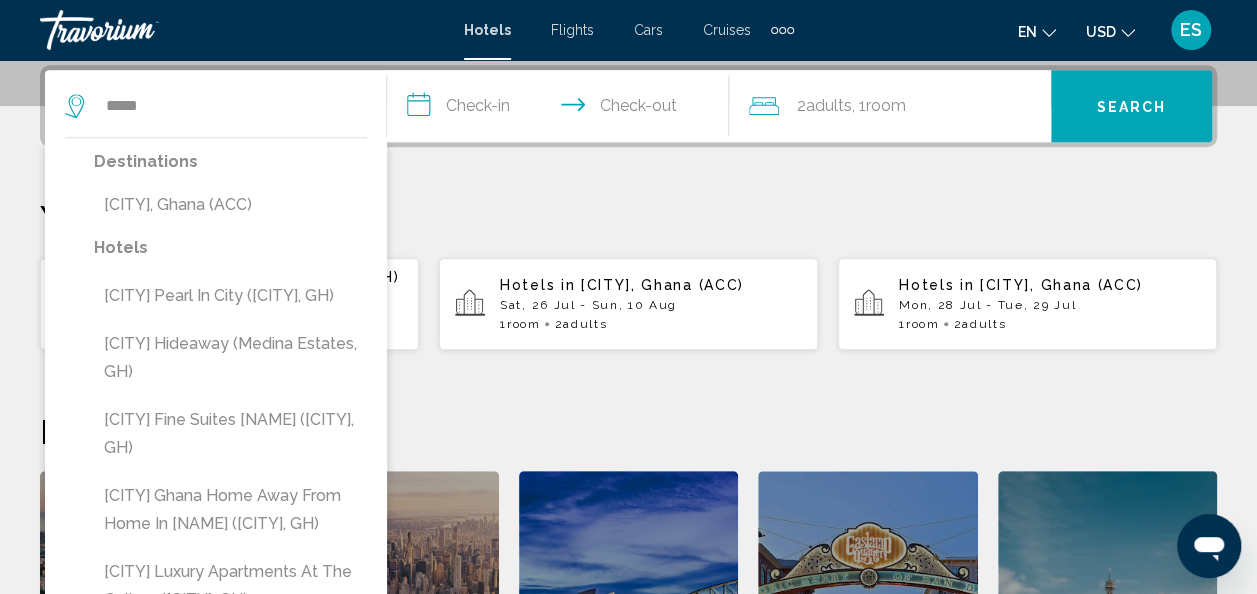 click on "**********" at bounding box center (562, 109) 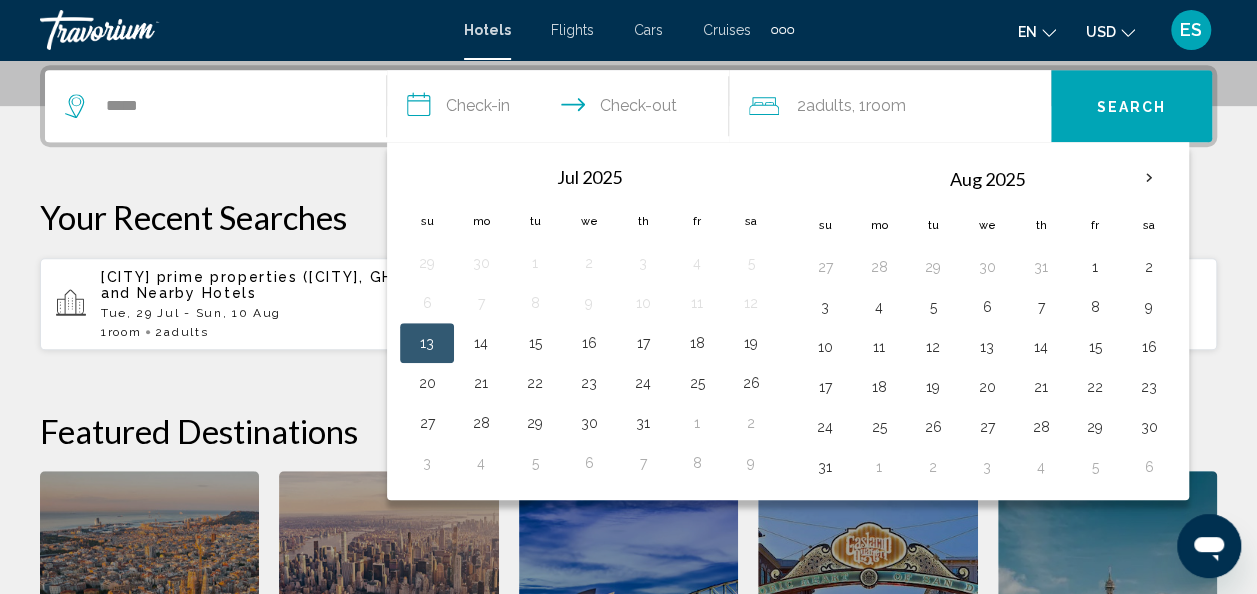 click on "Your Recent Searches" at bounding box center [628, 217] 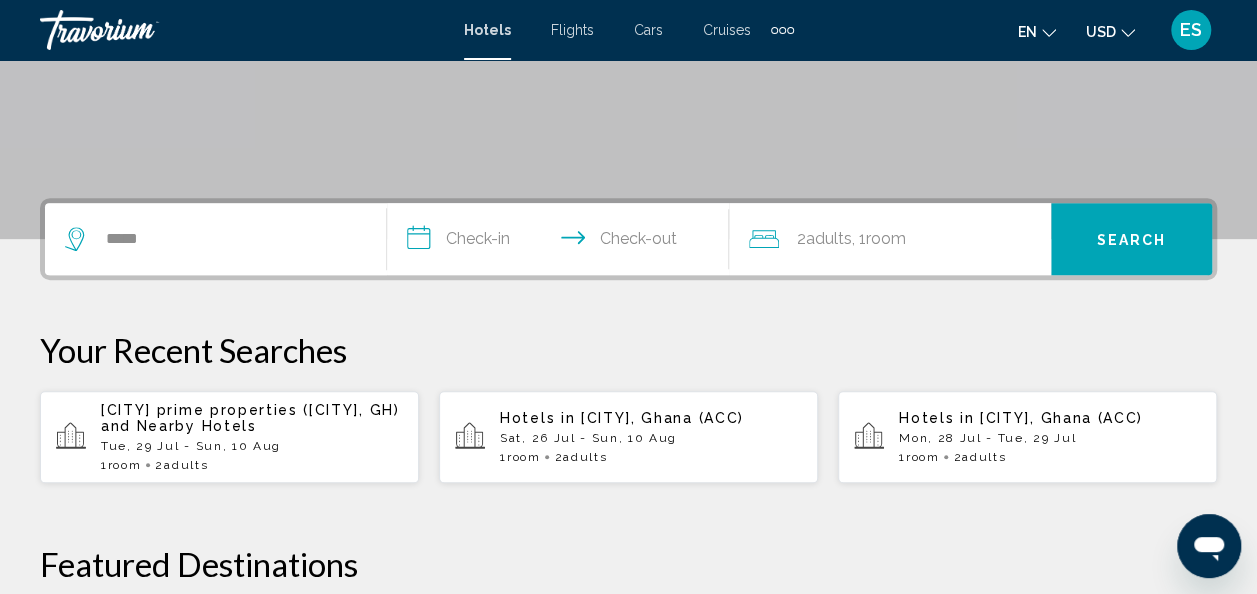 scroll, scrollTop: 365, scrollLeft: 0, axis: vertical 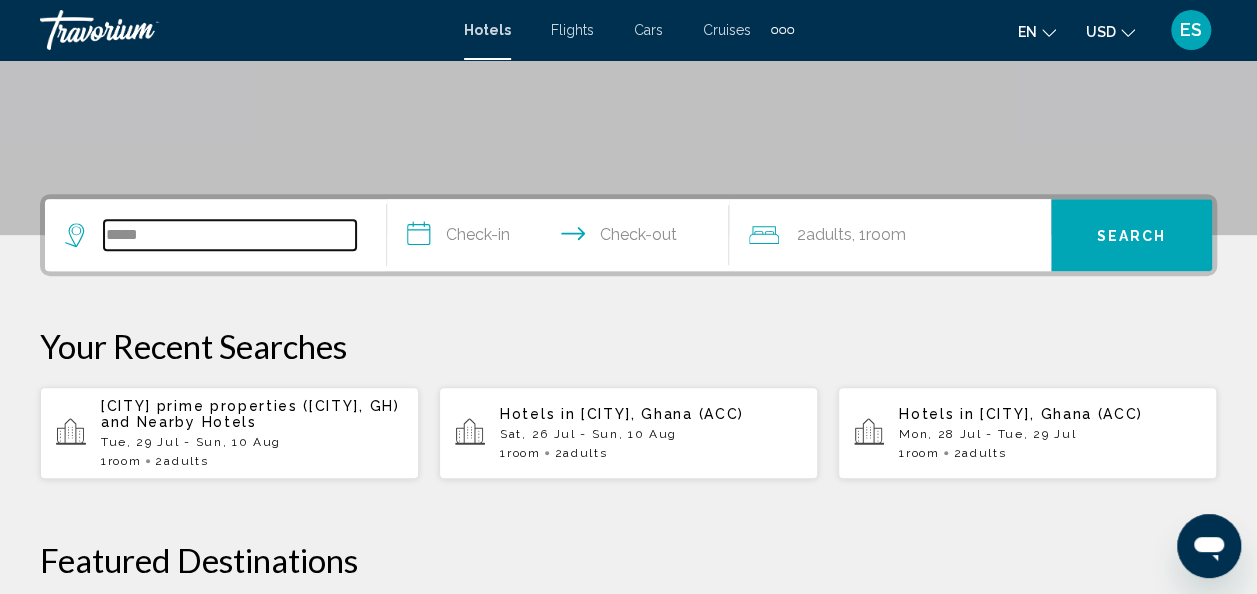 click on "*****" at bounding box center (230, 235) 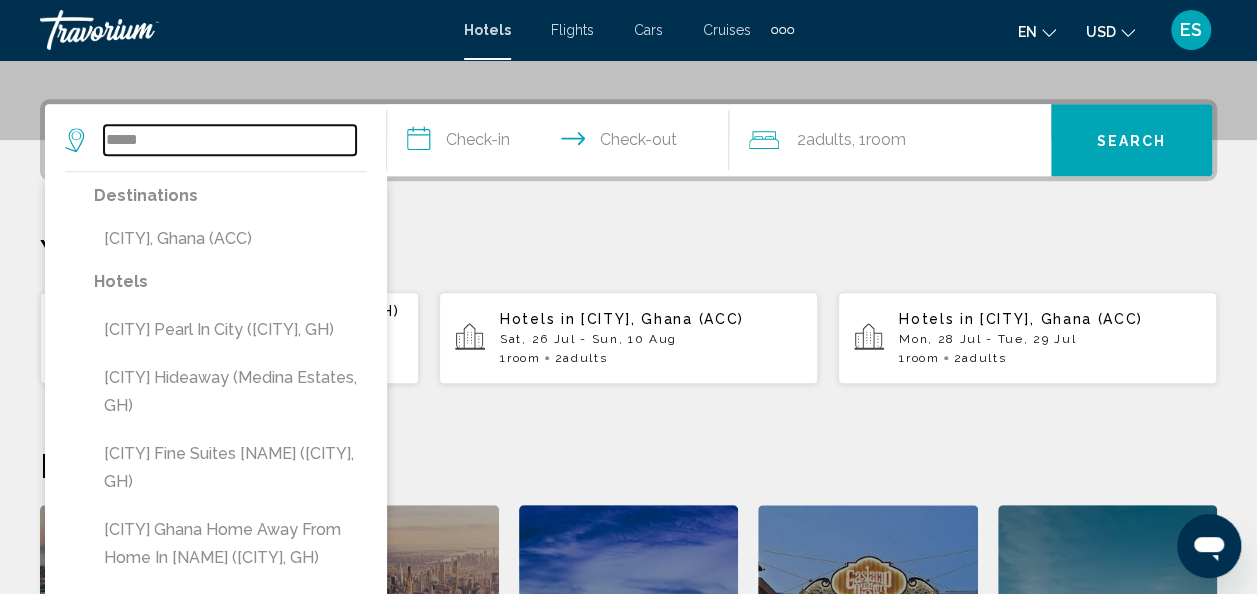 scroll, scrollTop: 494, scrollLeft: 0, axis: vertical 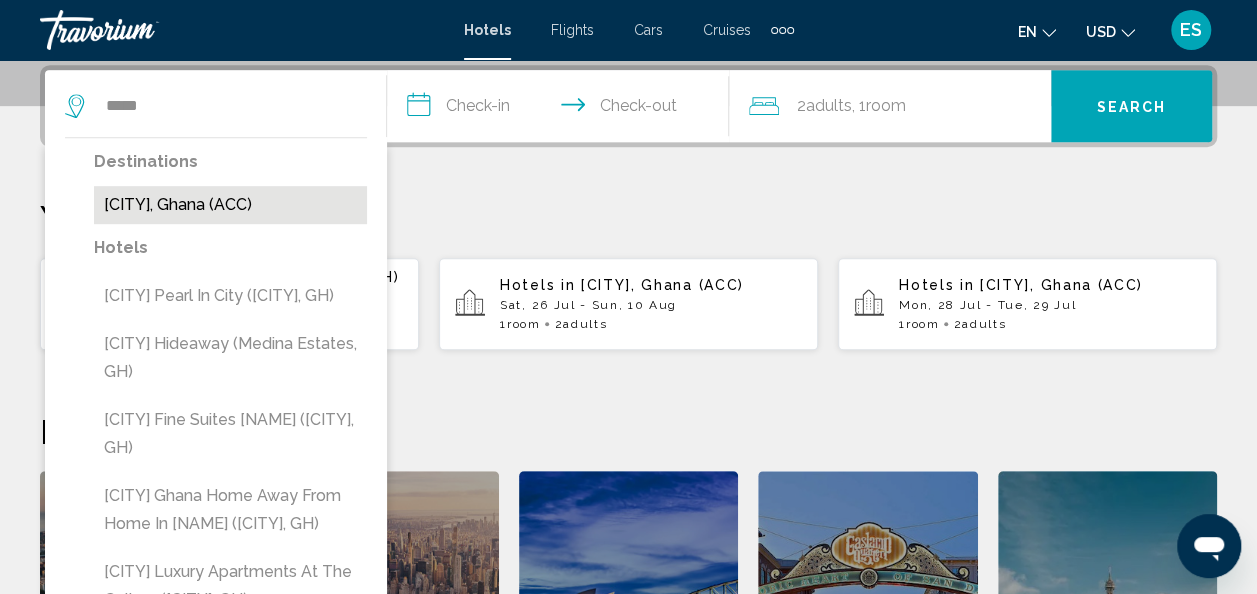 click on "[CITY], Ghana (ACC)" at bounding box center [230, 205] 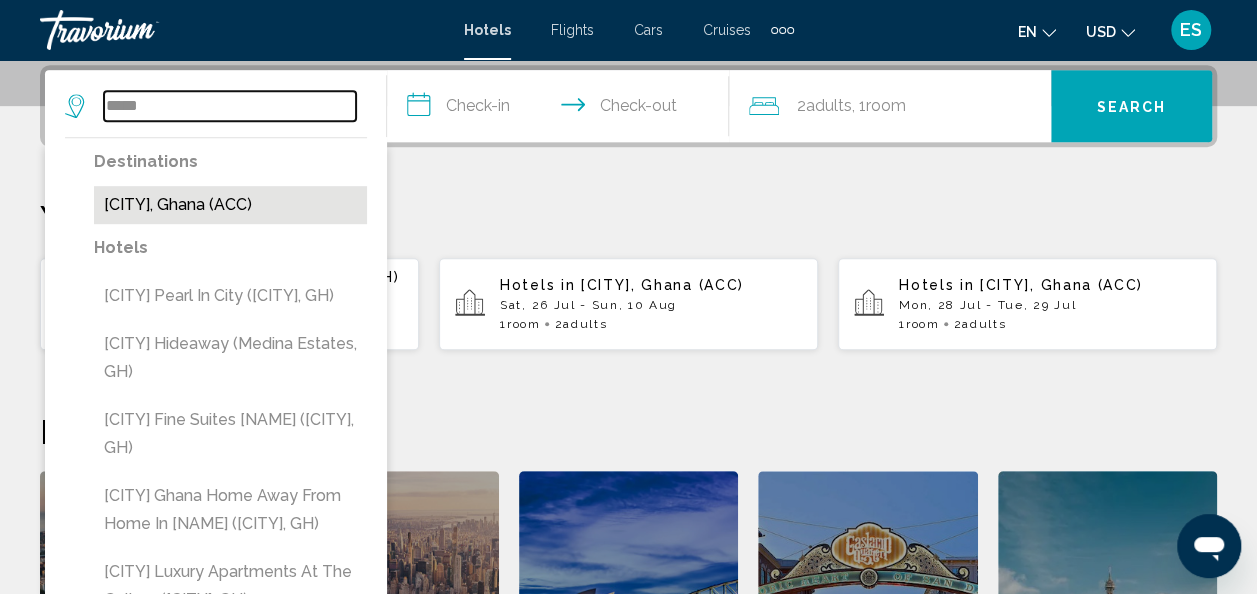 type on "**********" 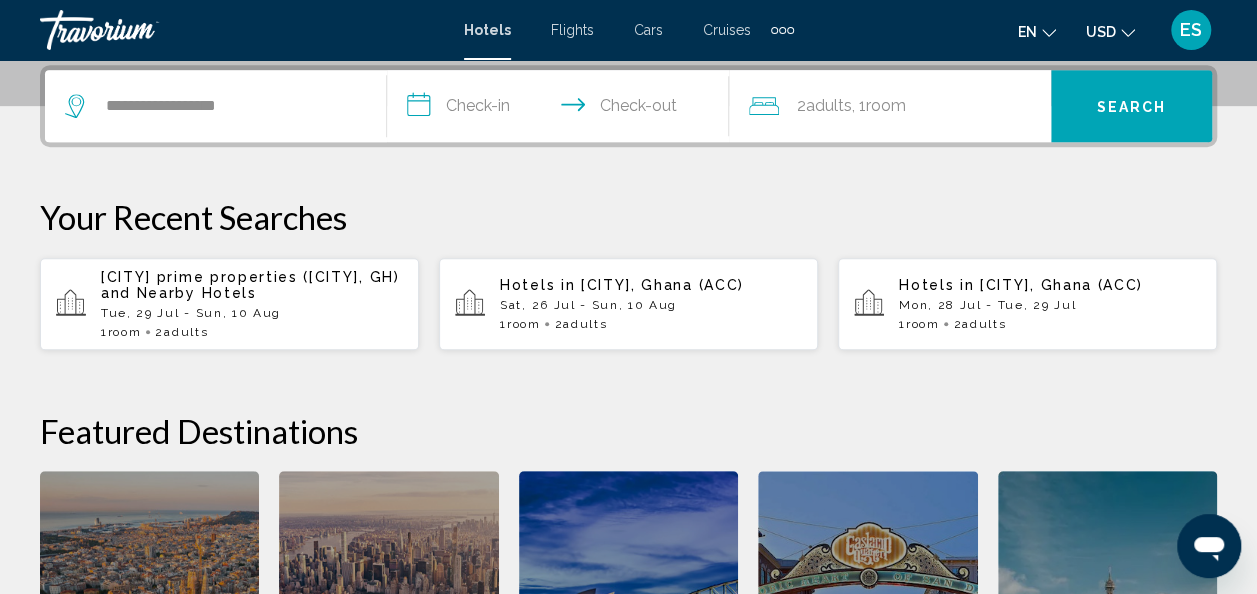 click on "**********" at bounding box center [562, 109] 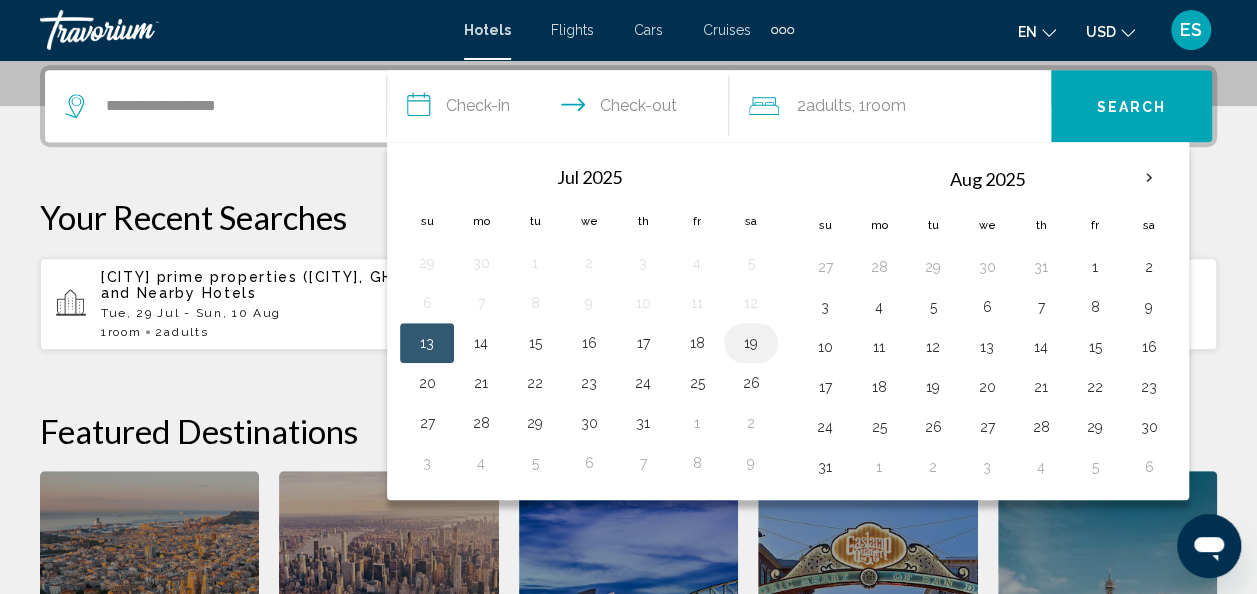 click on "19" at bounding box center [751, 343] 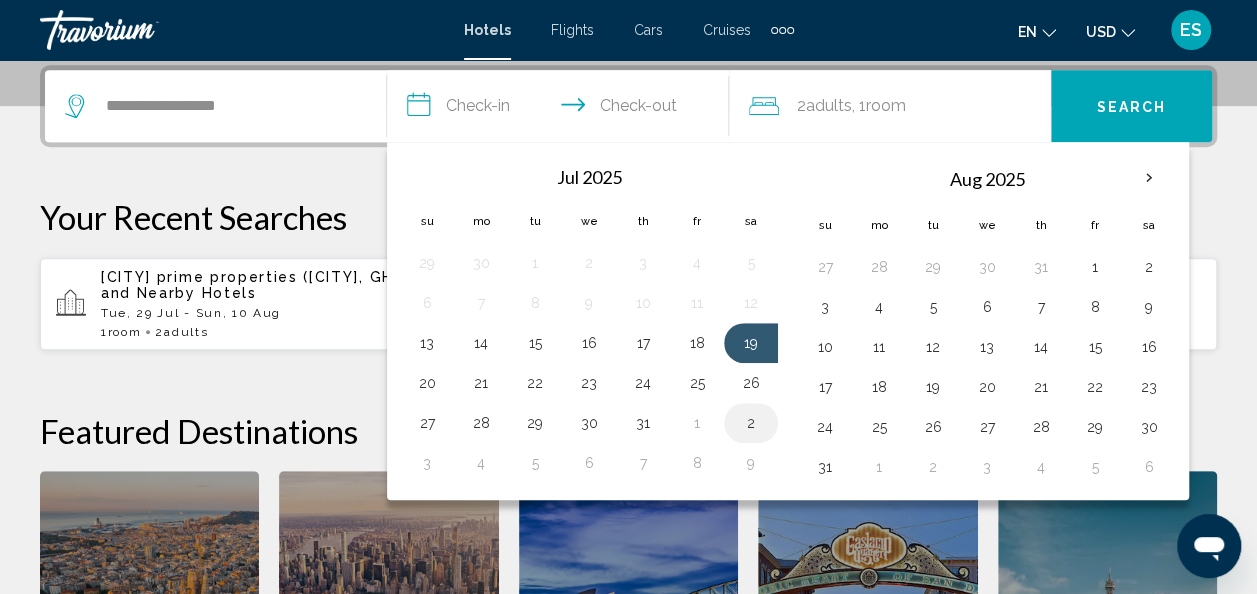 click on "2" at bounding box center (751, 423) 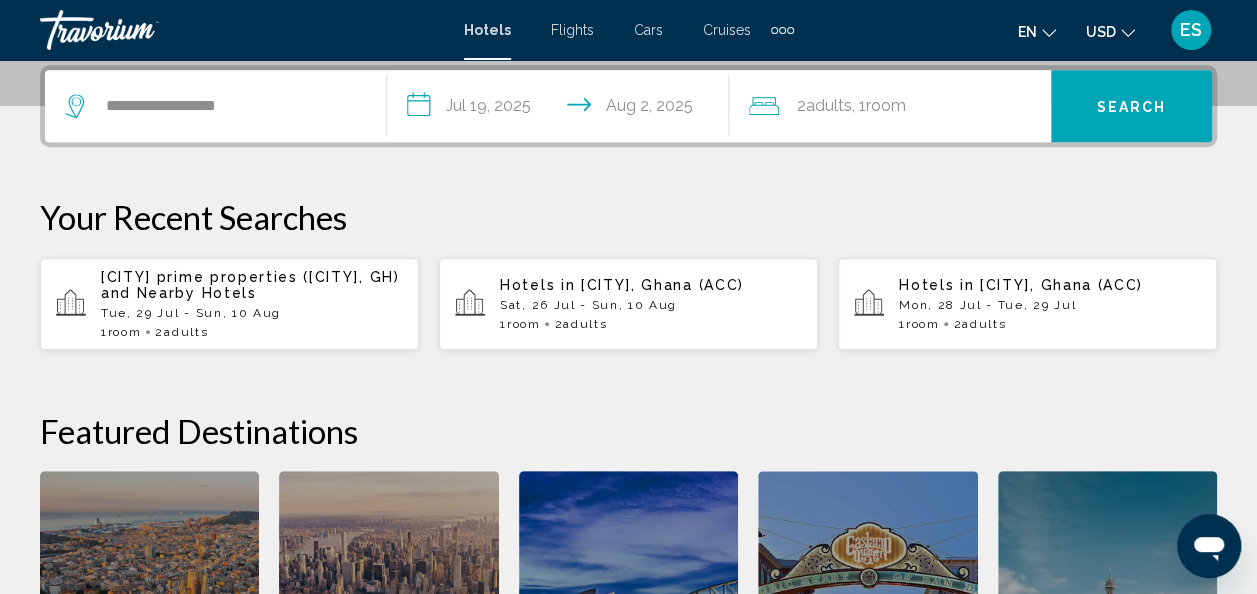 click on "**********" at bounding box center [562, 109] 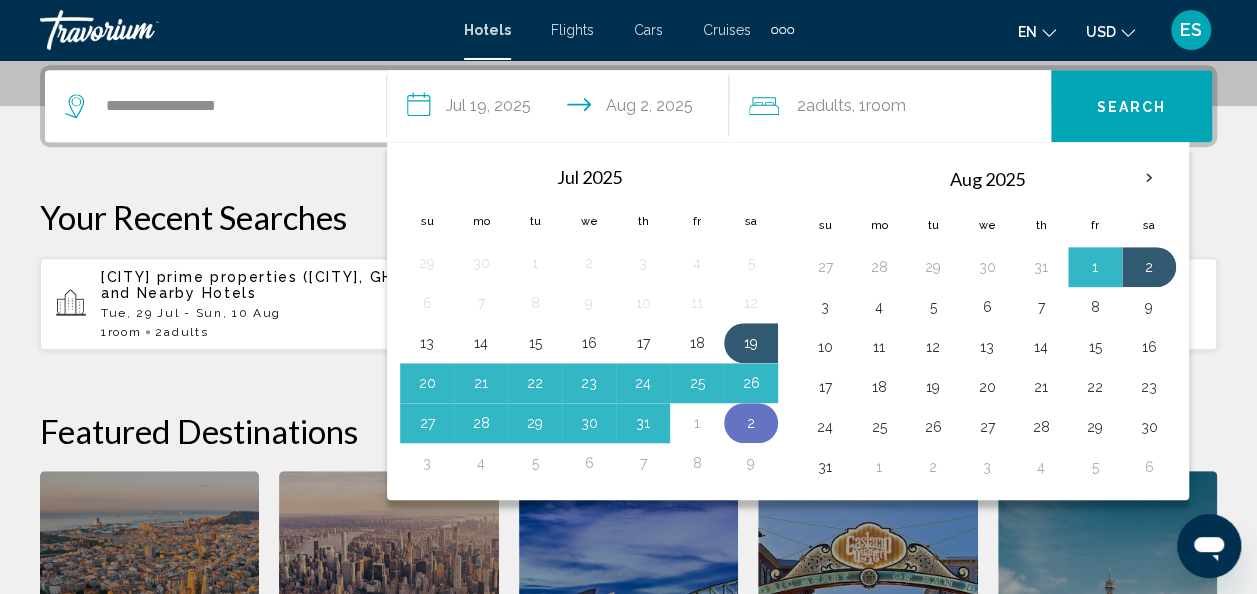 click on "2" at bounding box center (751, 423) 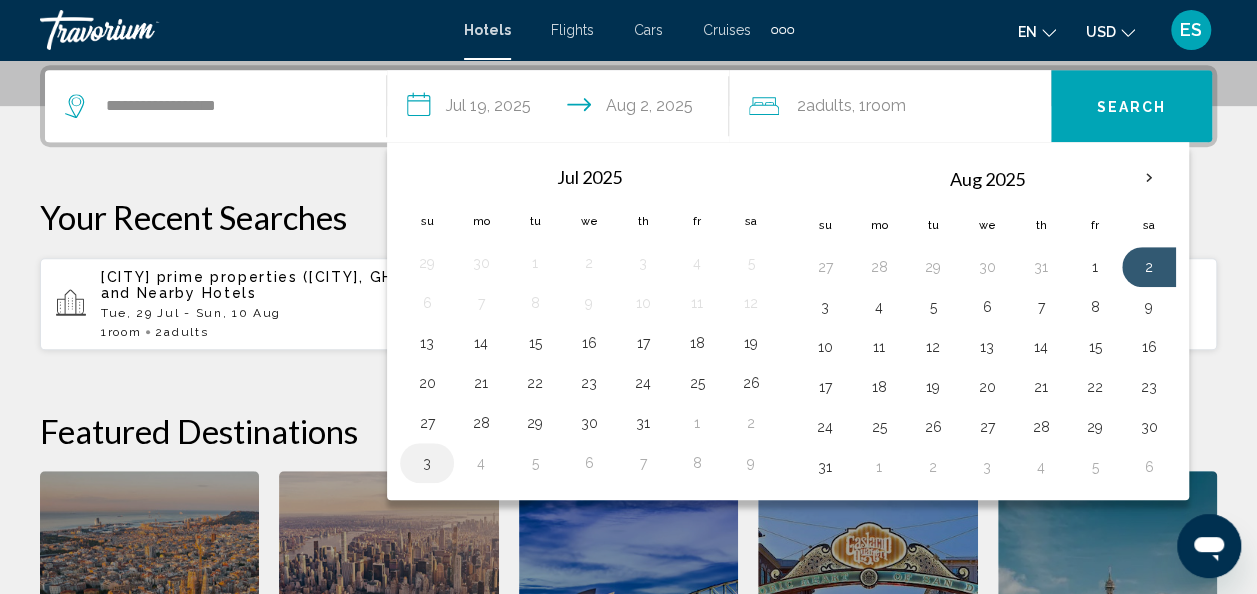 click on "3" at bounding box center [427, 463] 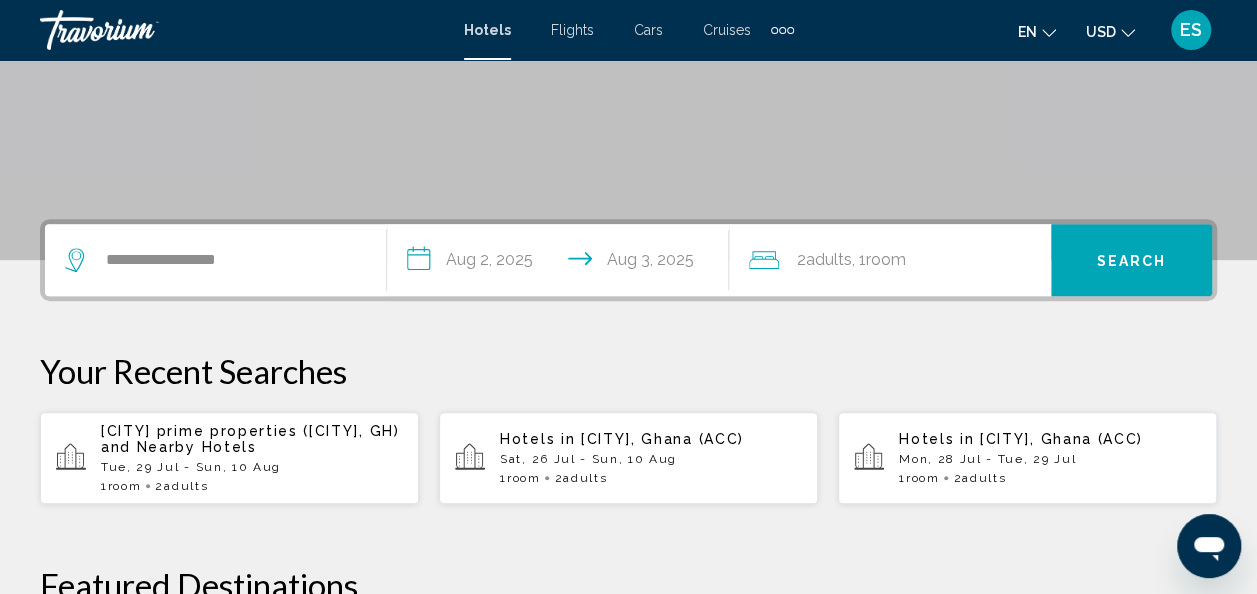 scroll, scrollTop: 351, scrollLeft: 0, axis: vertical 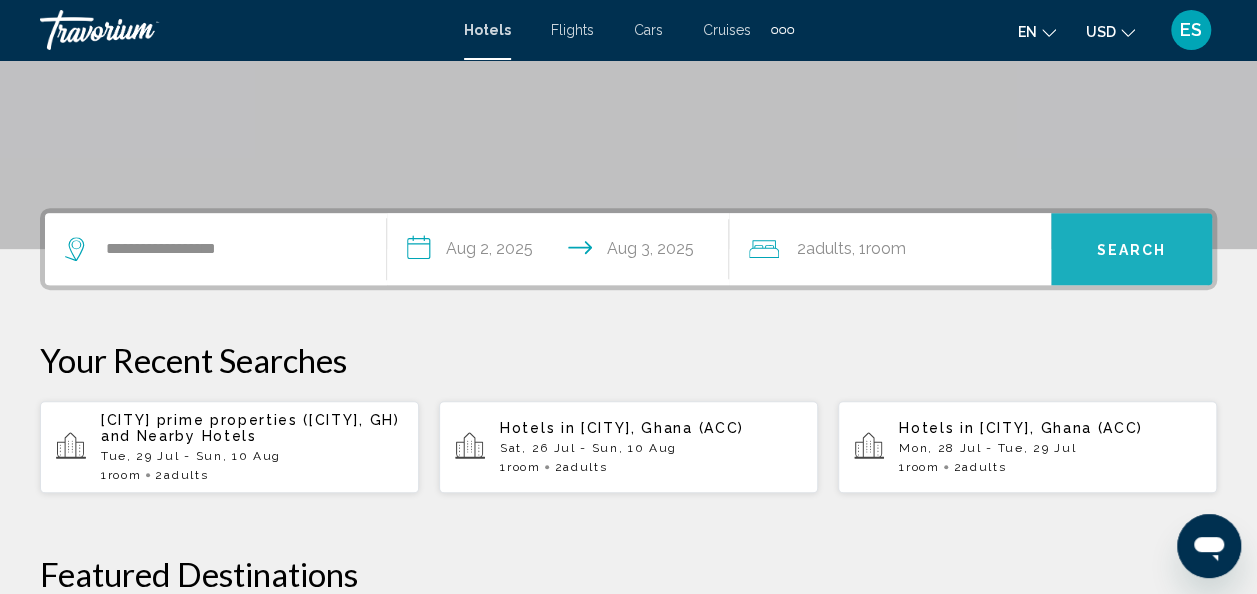 click on "Search" at bounding box center (1132, 250) 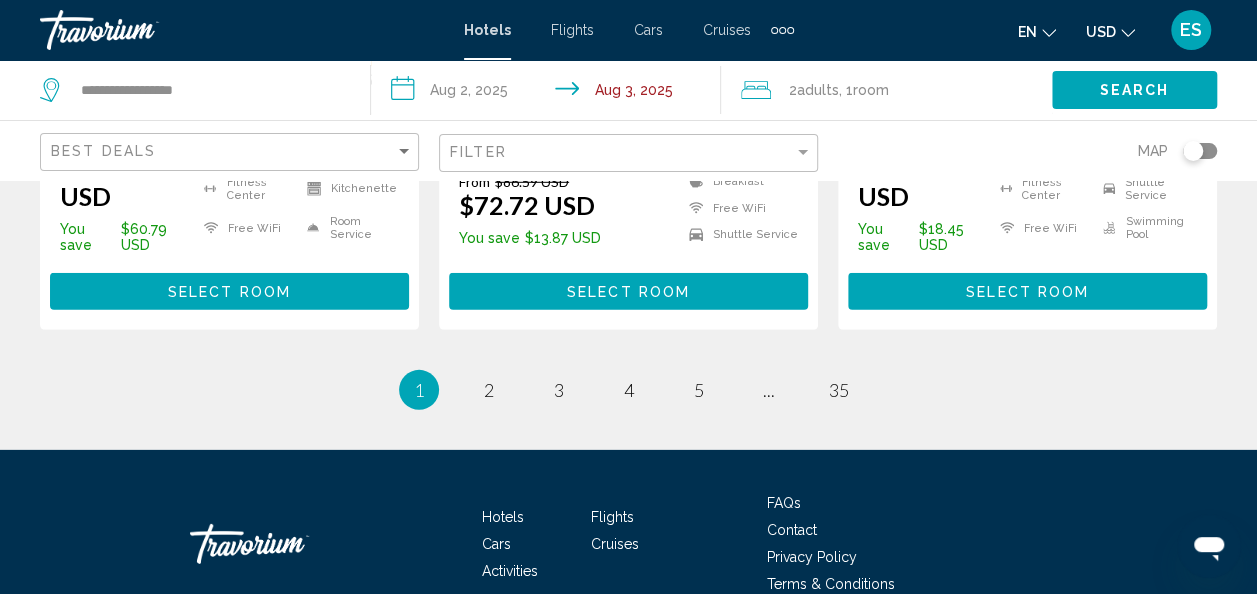 scroll, scrollTop: 2838, scrollLeft: 0, axis: vertical 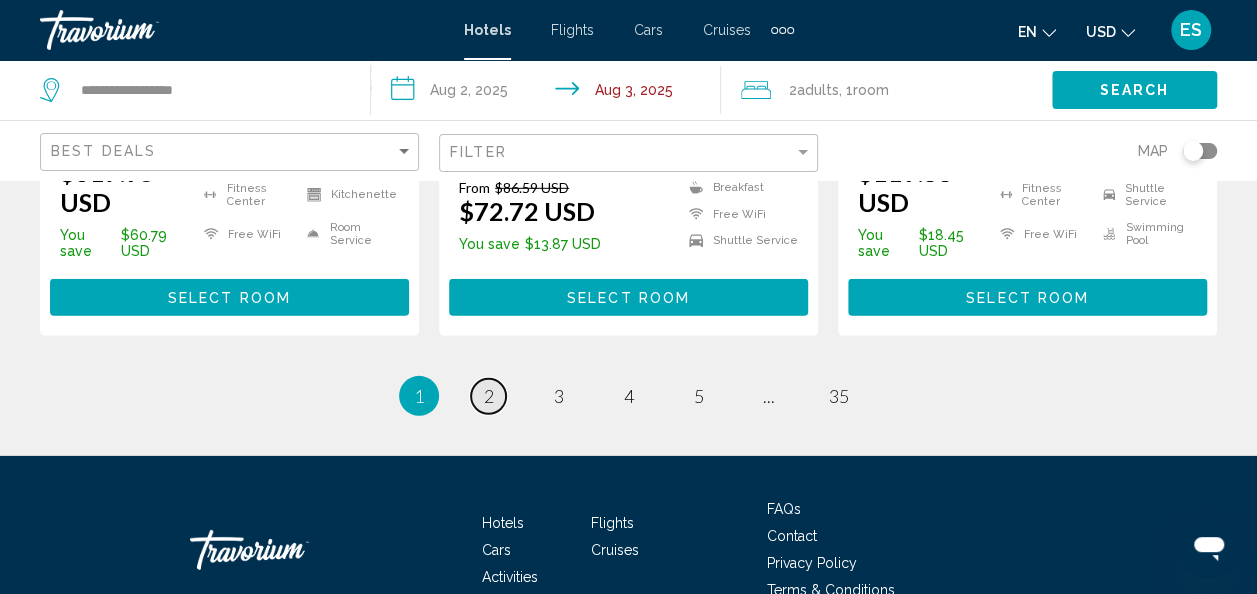 click on "page  2" at bounding box center (488, 396) 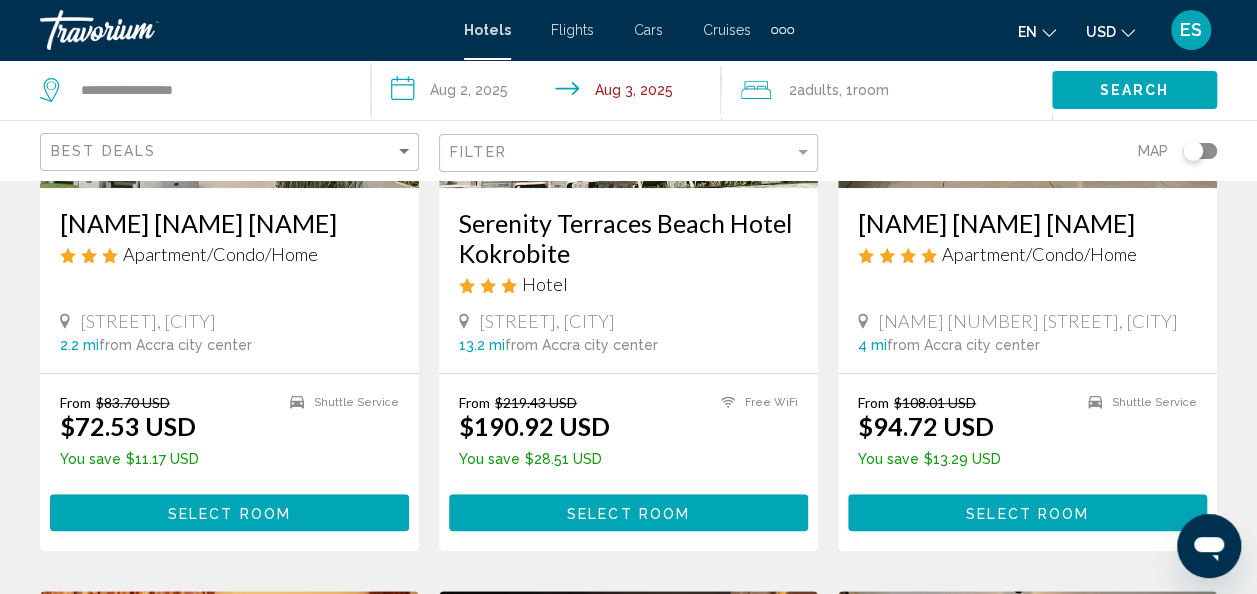 scroll, scrollTop: 384, scrollLeft: 0, axis: vertical 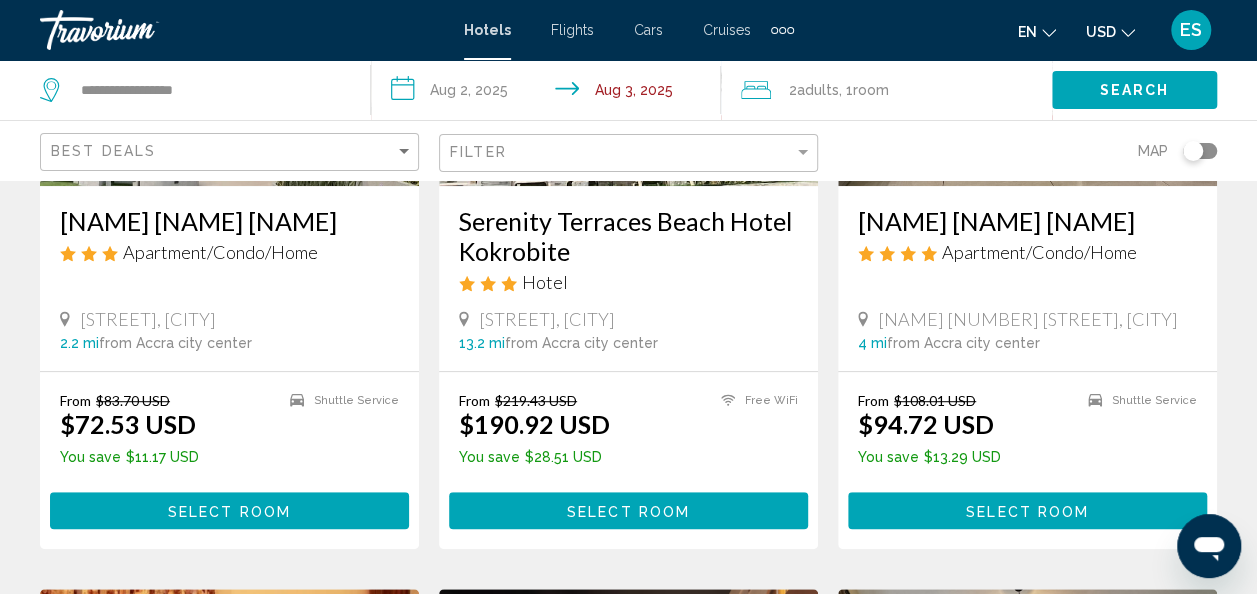 click on "Select Room" at bounding box center [628, 510] 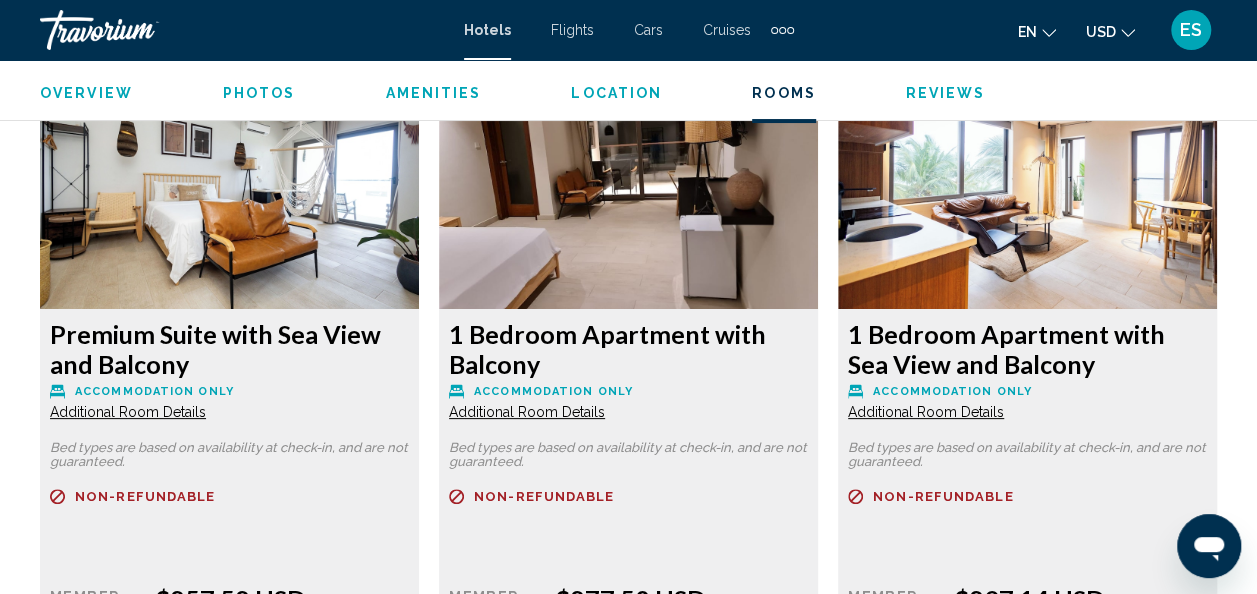 scroll, scrollTop: 3842, scrollLeft: 0, axis: vertical 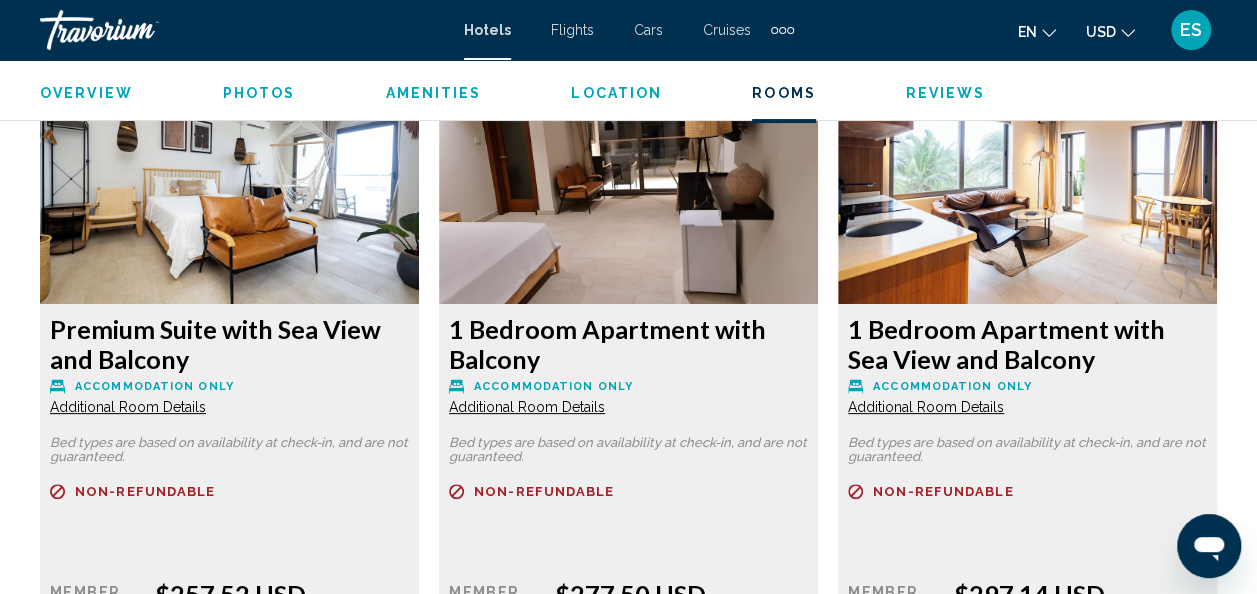 click on "Additional Room Details" at bounding box center (128, -307) 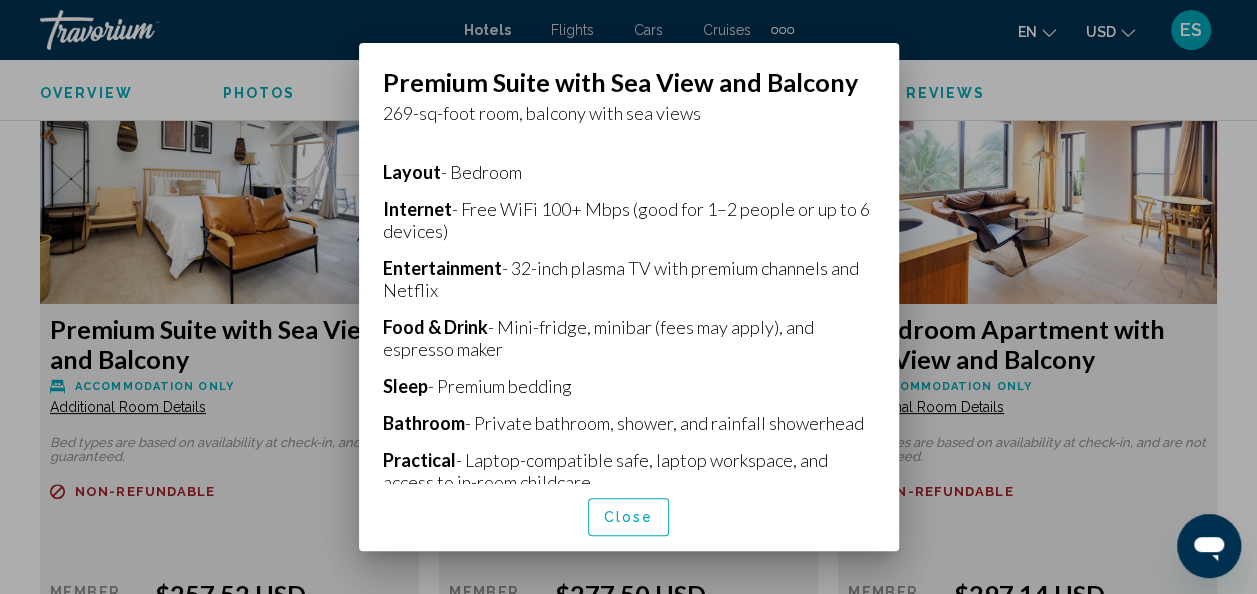 scroll, scrollTop: 408, scrollLeft: 0, axis: vertical 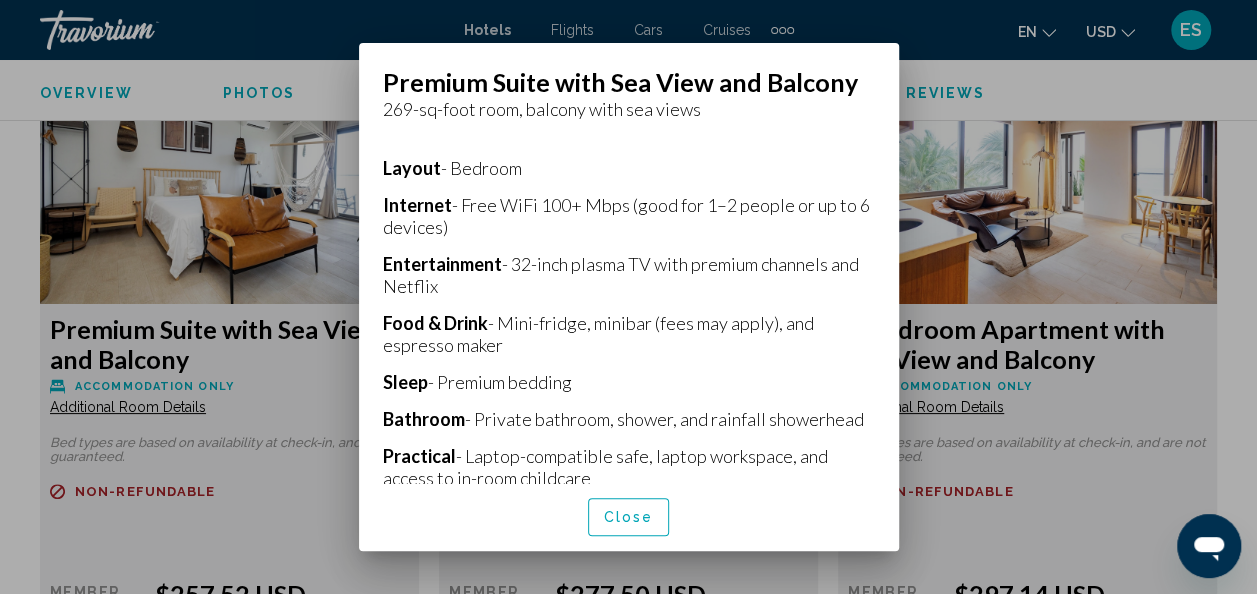 click on "Close" at bounding box center [629, 516] 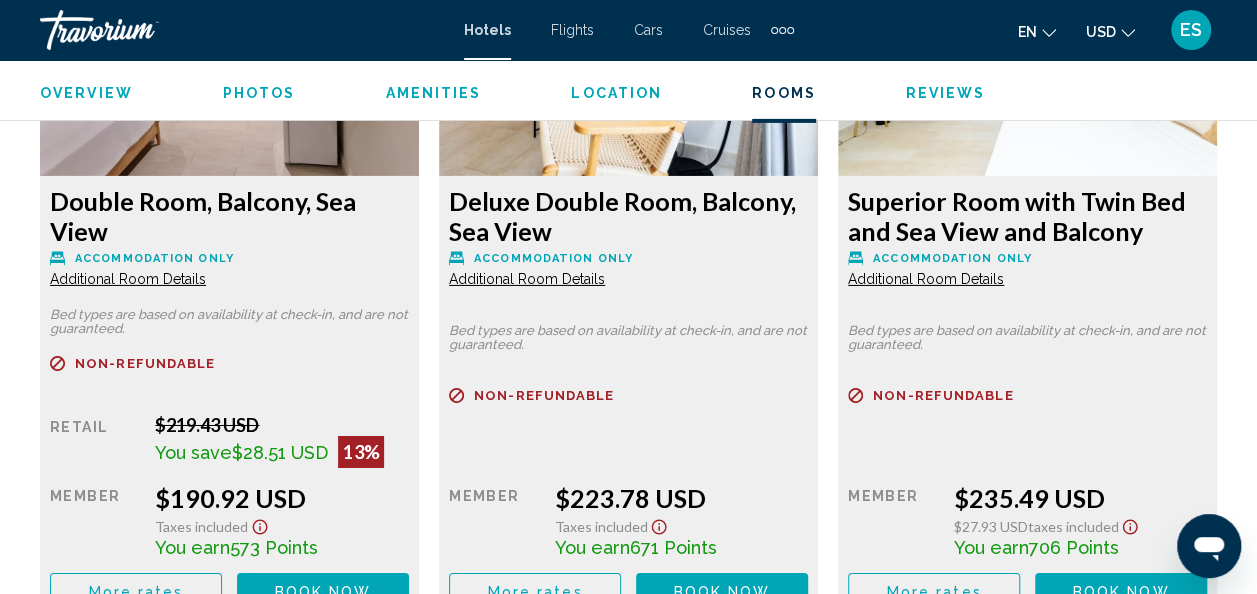 scroll, scrollTop: 3246, scrollLeft: 0, axis: vertical 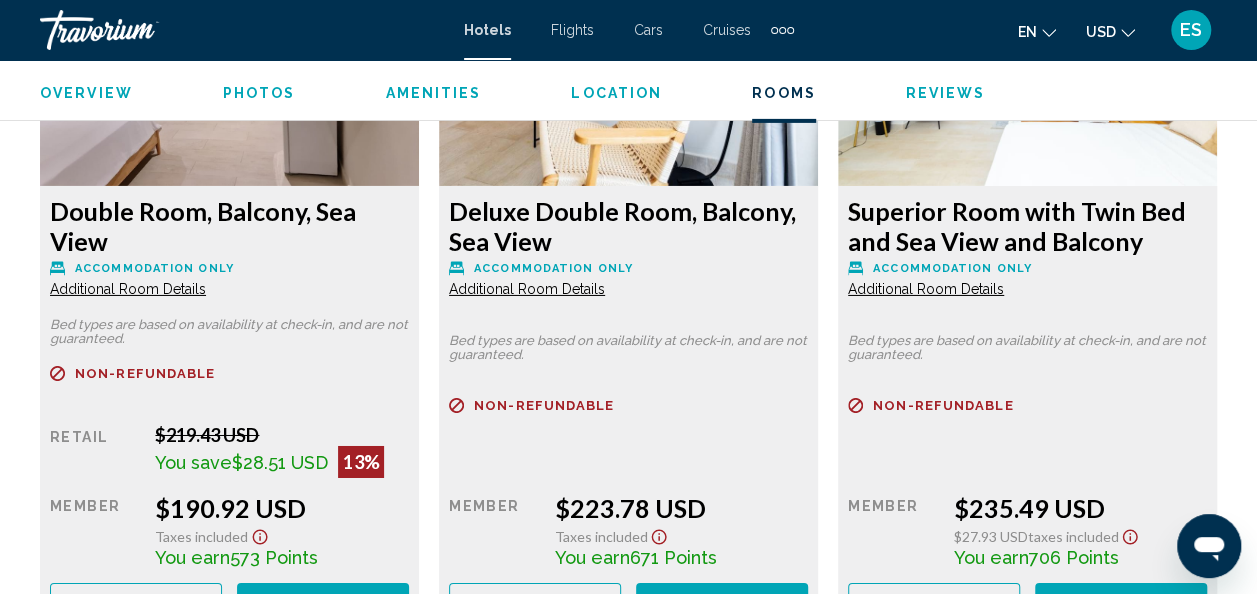click on "Additional Room Details" at bounding box center [128, 289] 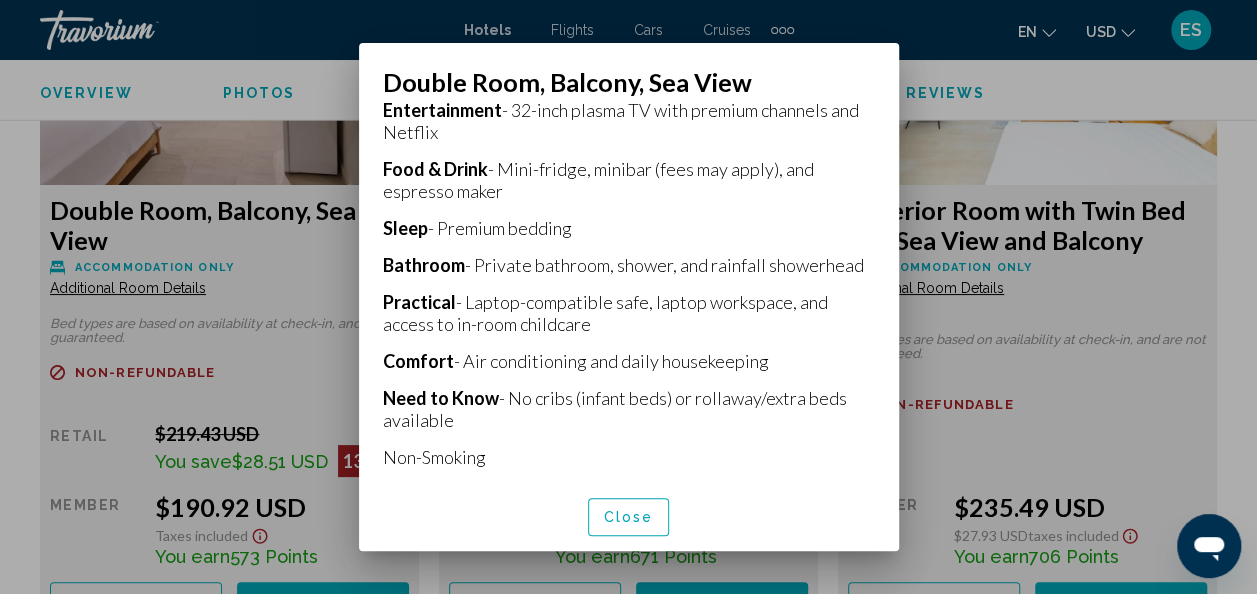 scroll, scrollTop: 0, scrollLeft: 0, axis: both 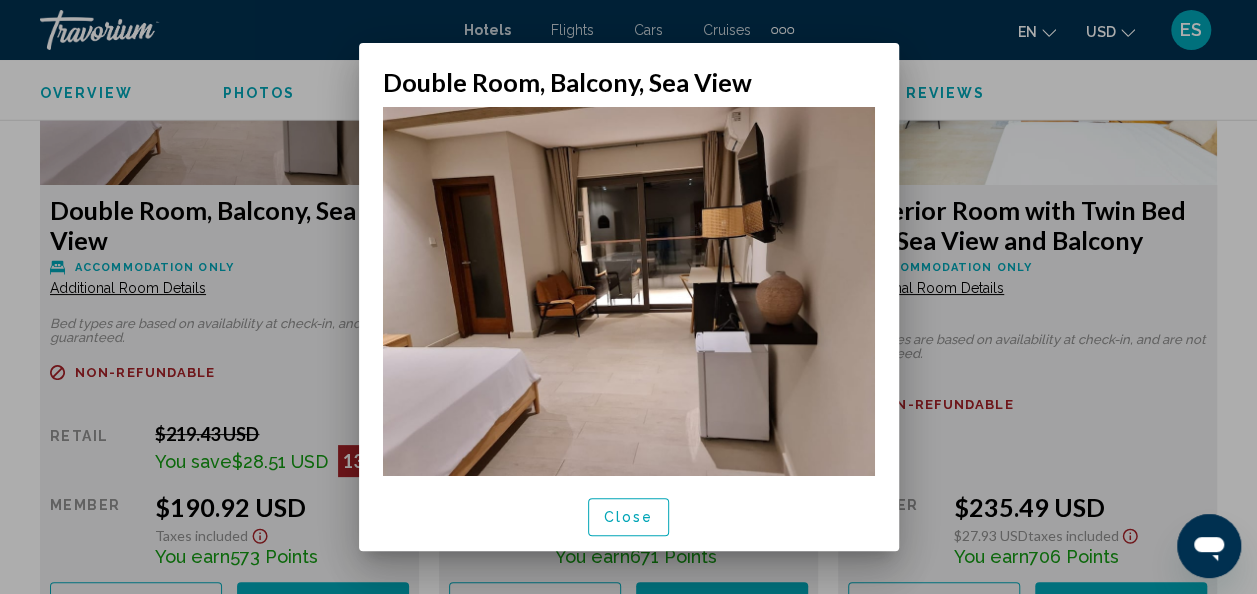 click at bounding box center (628, 297) 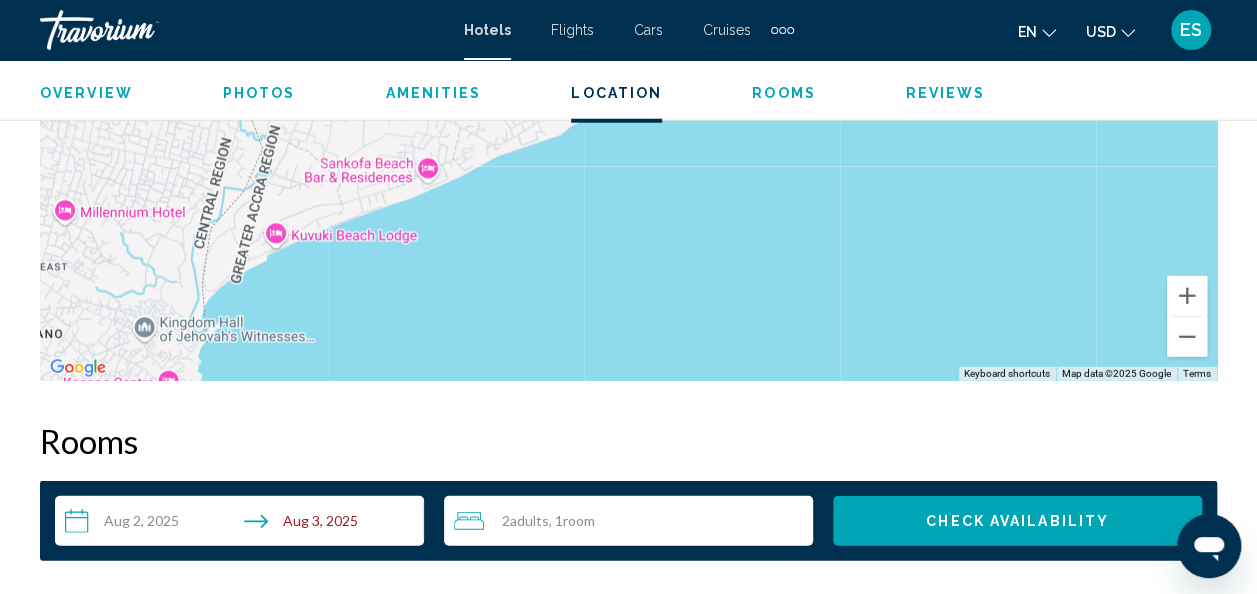 scroll, scrollTop: 2599, scrollLeft: 0, axis: vertical 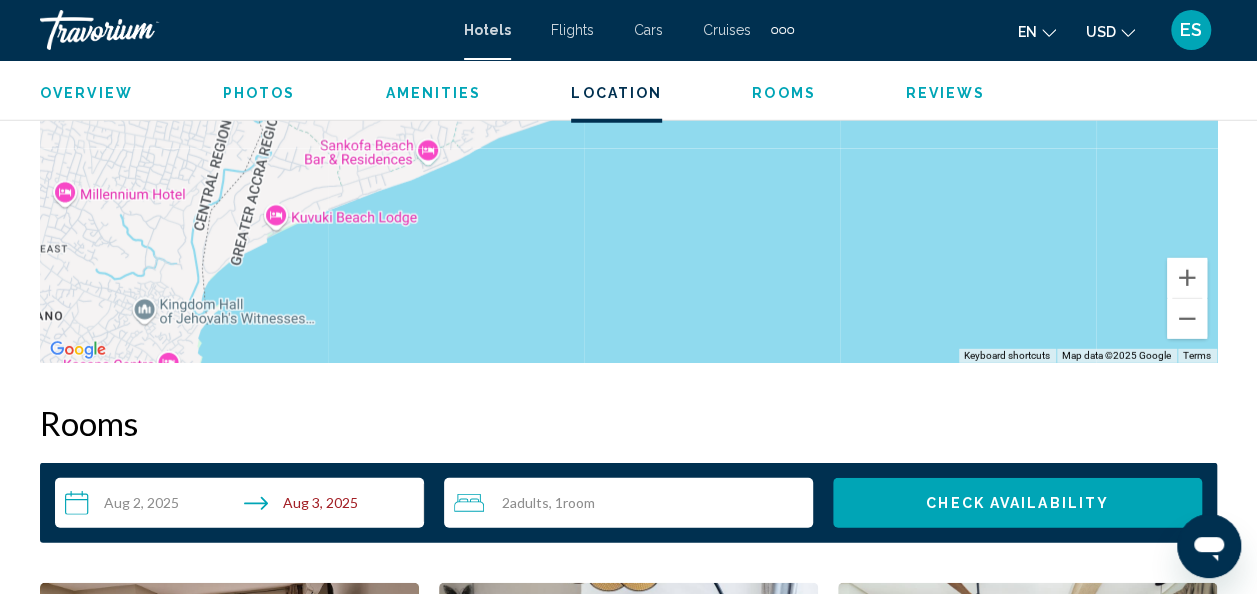 click on "**********" at bounding box center [243, 506] 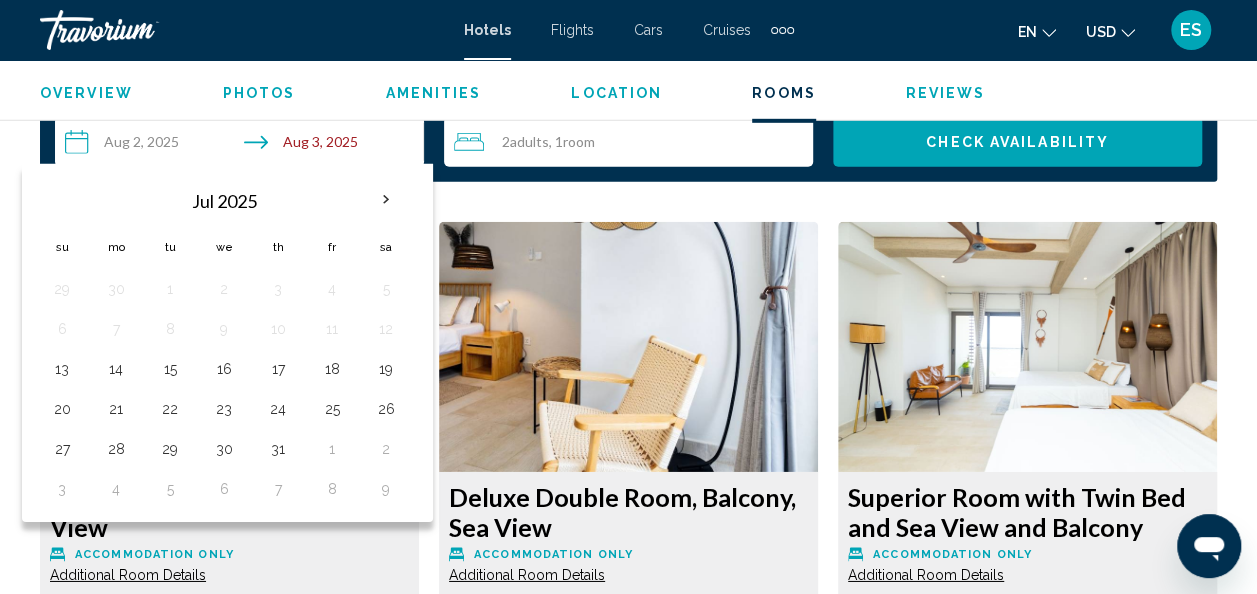 scroll, scrollTop: 2968, scrollLeft: 0, axis: vertical 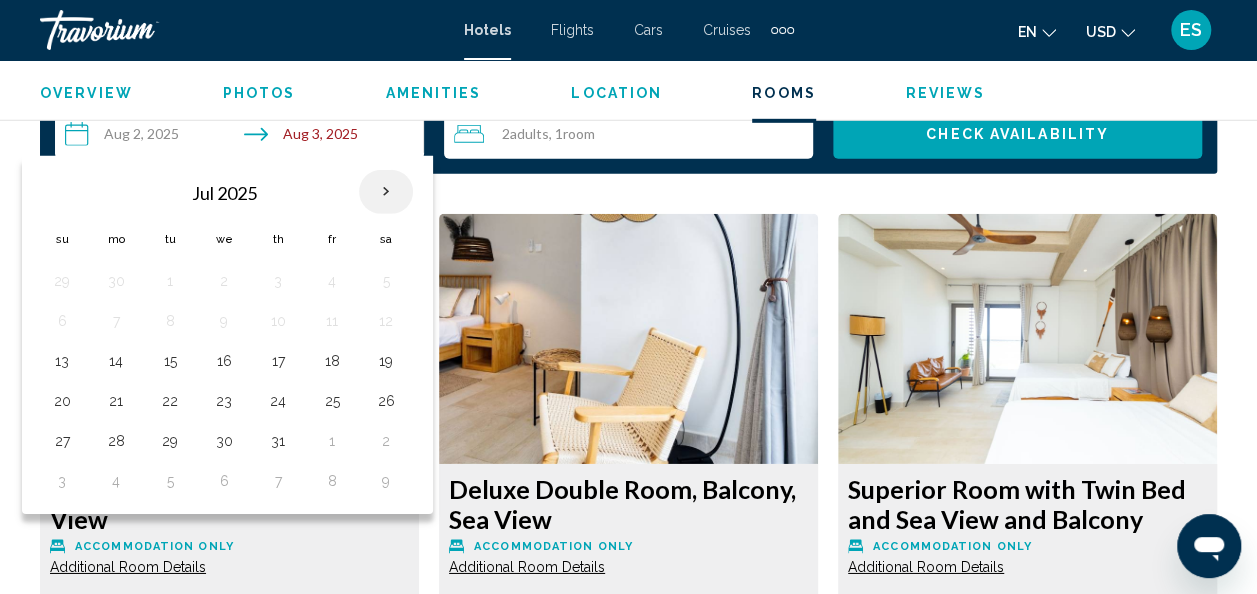 click at bounding box center [386, 192] 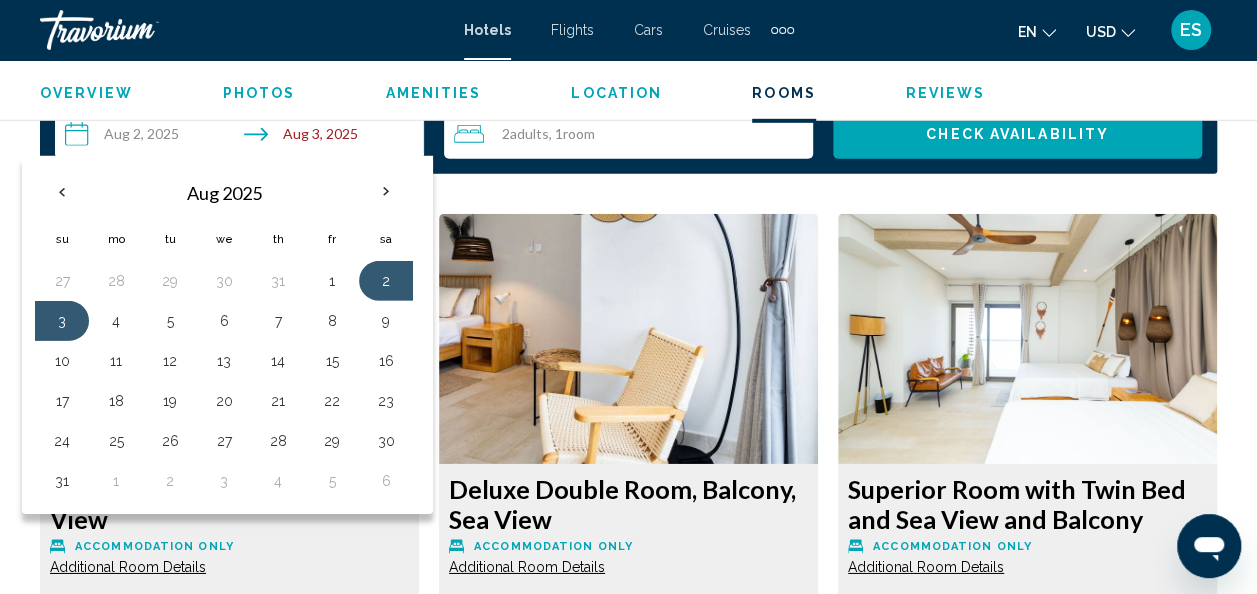 click on "**********" at bounding box center [243, 137] 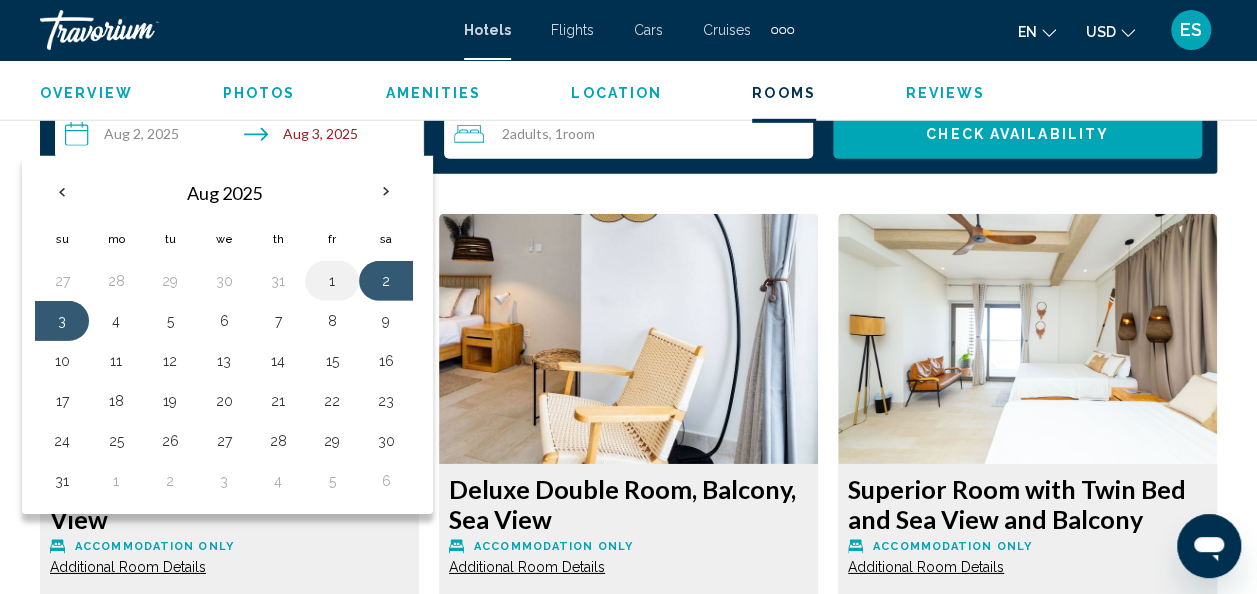 click on "1" at bounding box center (332, 281) 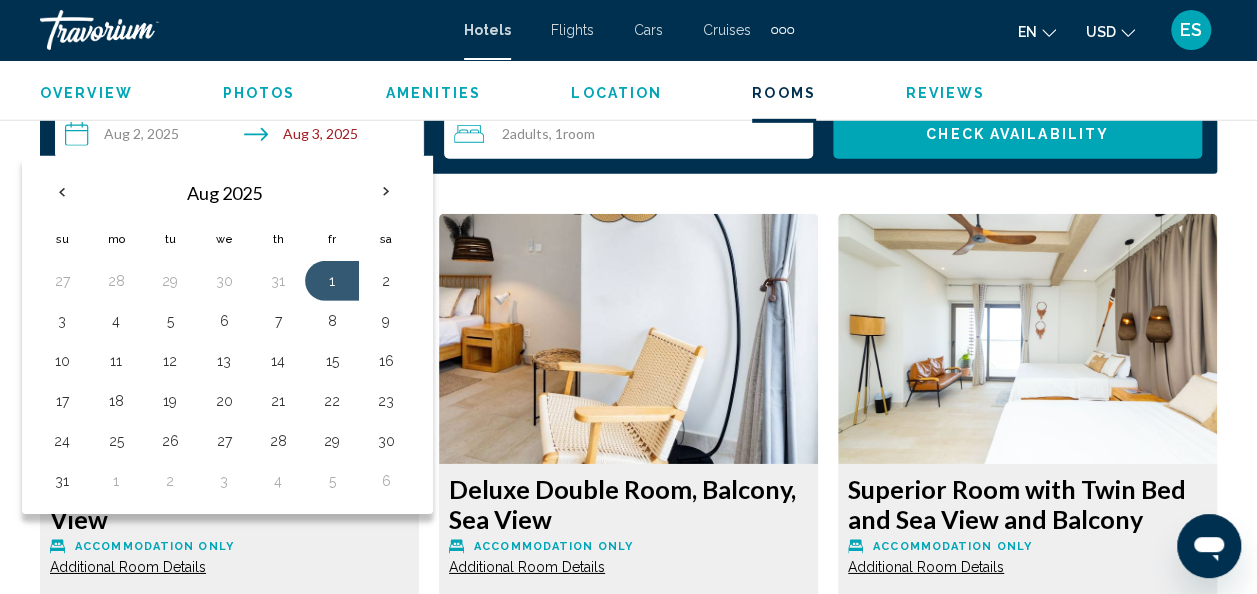 click on "Double Room, Balcony, Sea View
Accommodation Only Additional Room Details" at bounding box center [229, 525] 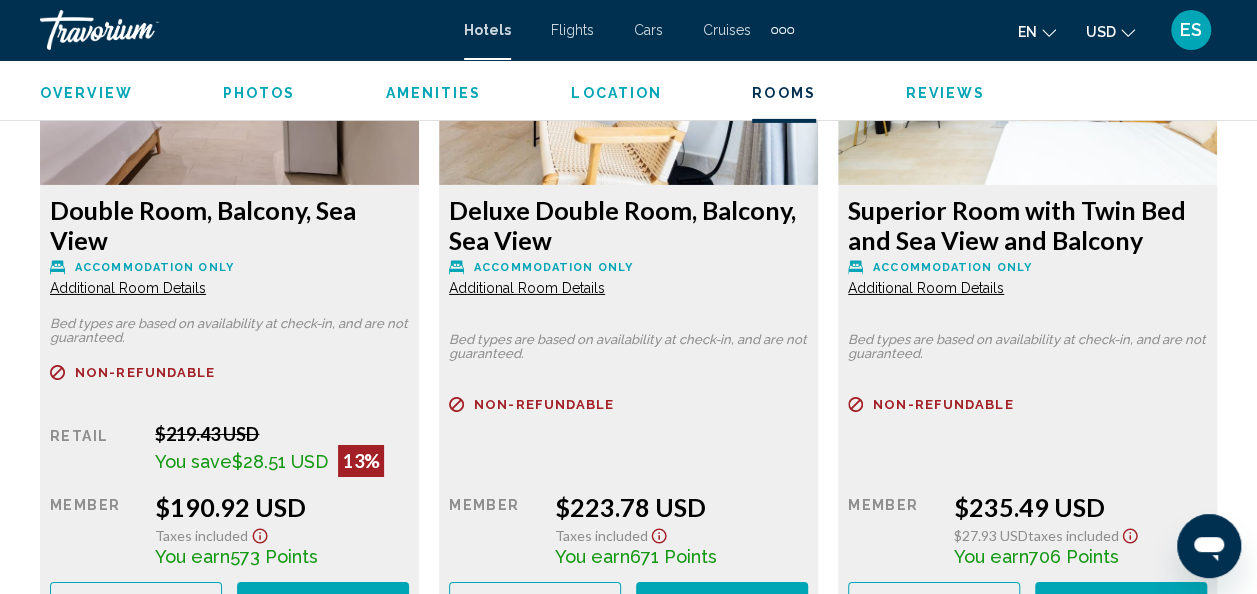 scroll, scrollTop: 3214, scrollLeft: 0, axis: vertical 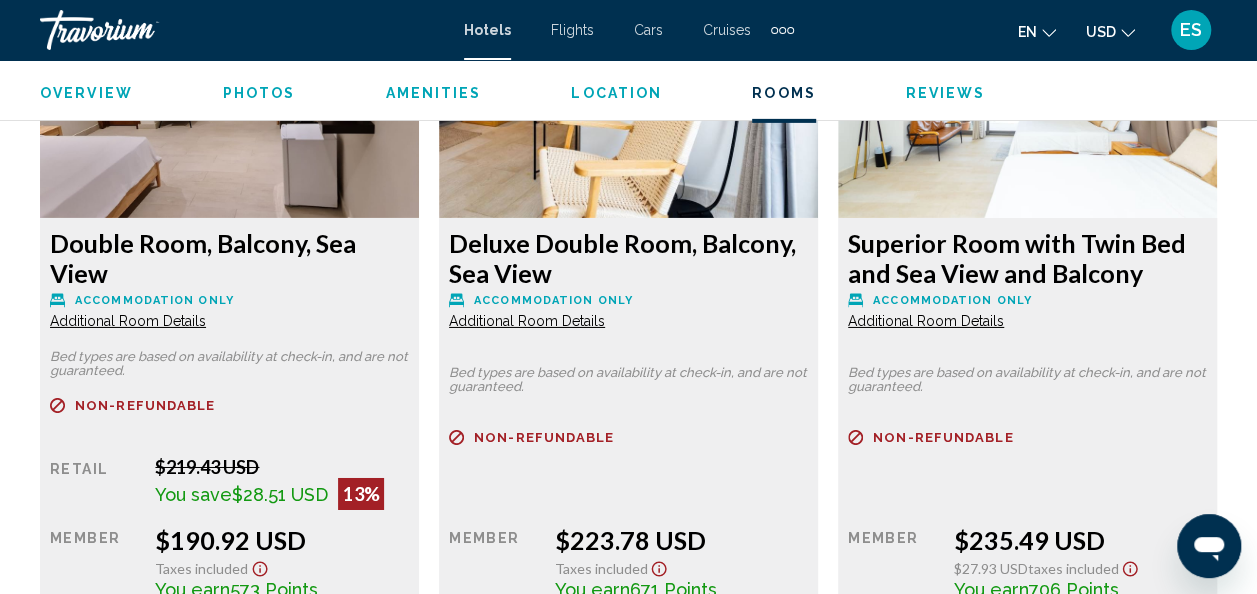 click on "Additional Room Details" at bounding box center [128, 321] 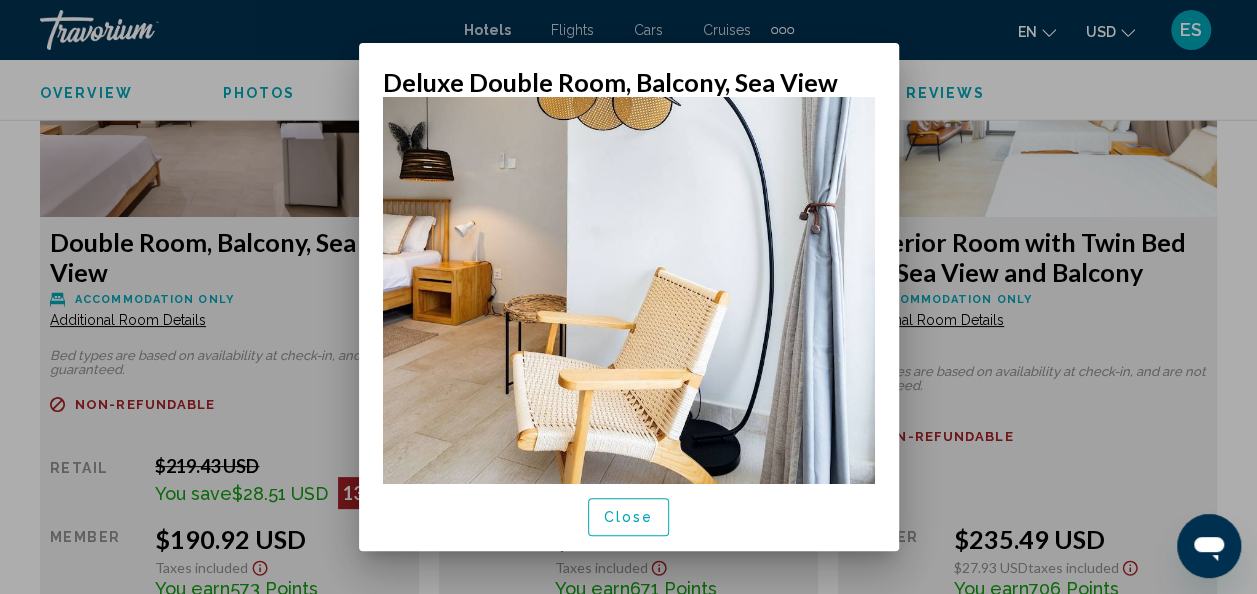 scroll, scrollTop: 190, scrollLeft: 0, axis: vertical 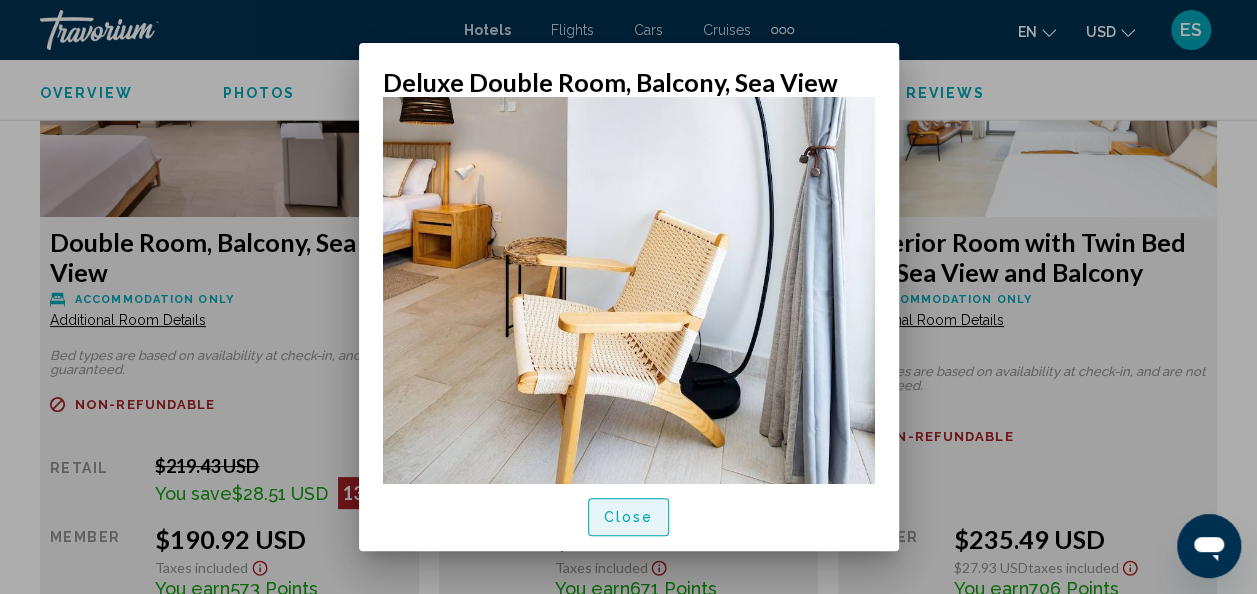 click on "Close" at bounding box center [629, 516] 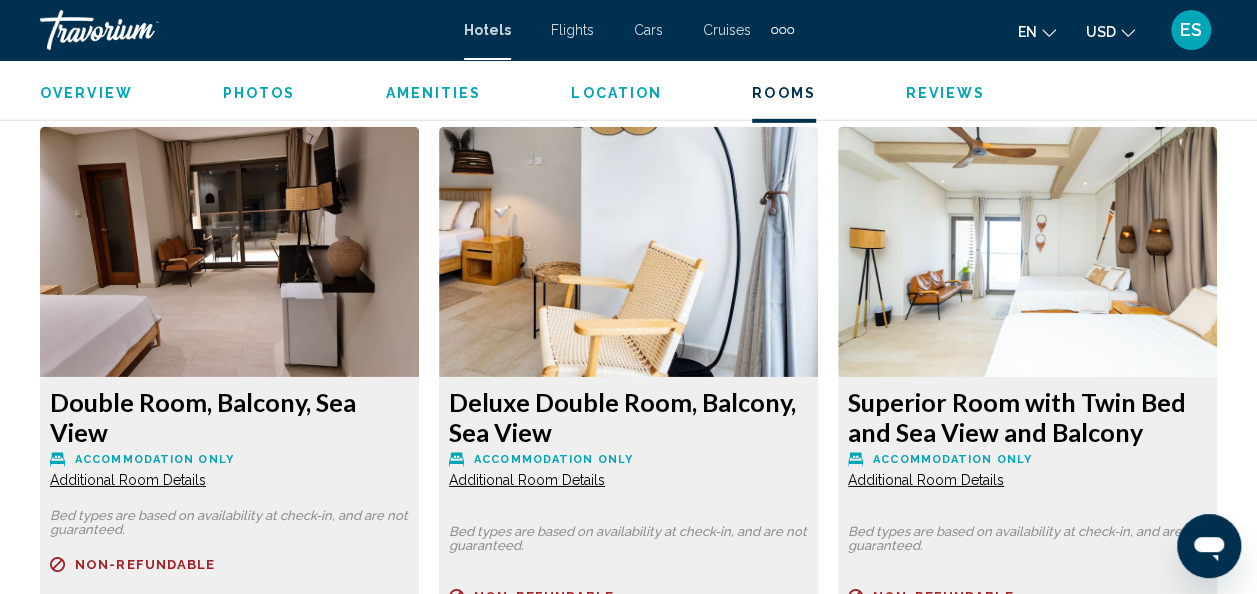 scroll, scrollTop: 3056, scrollLeft: 0, axis: vertical 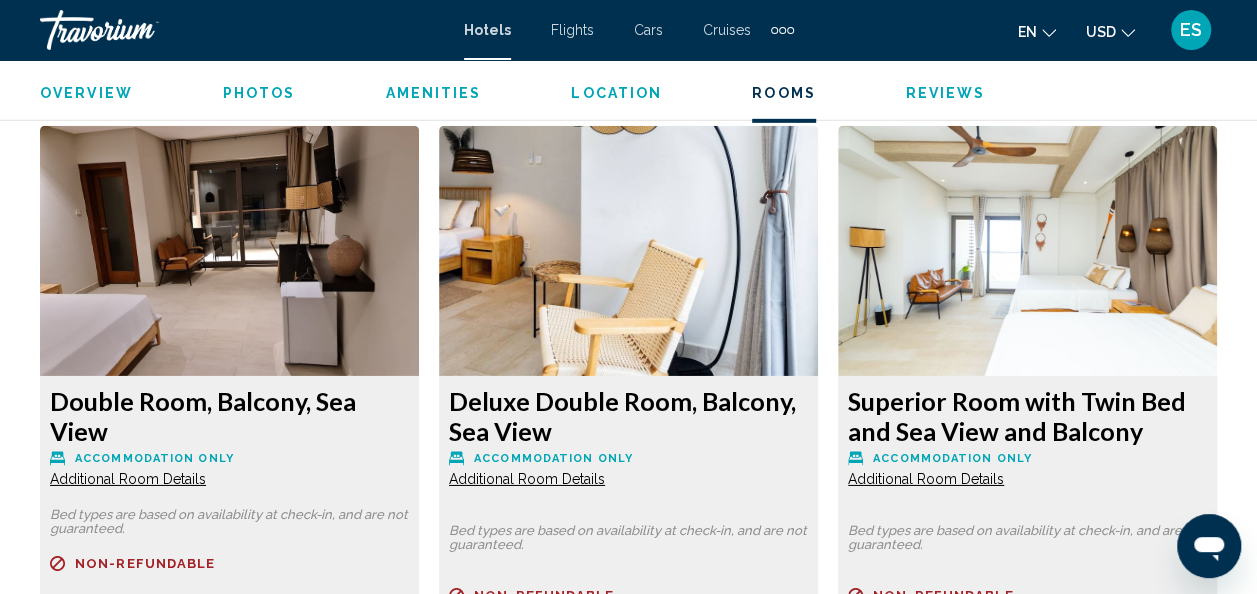 click on "Additional Room Details" at bounding box center [128, 479] 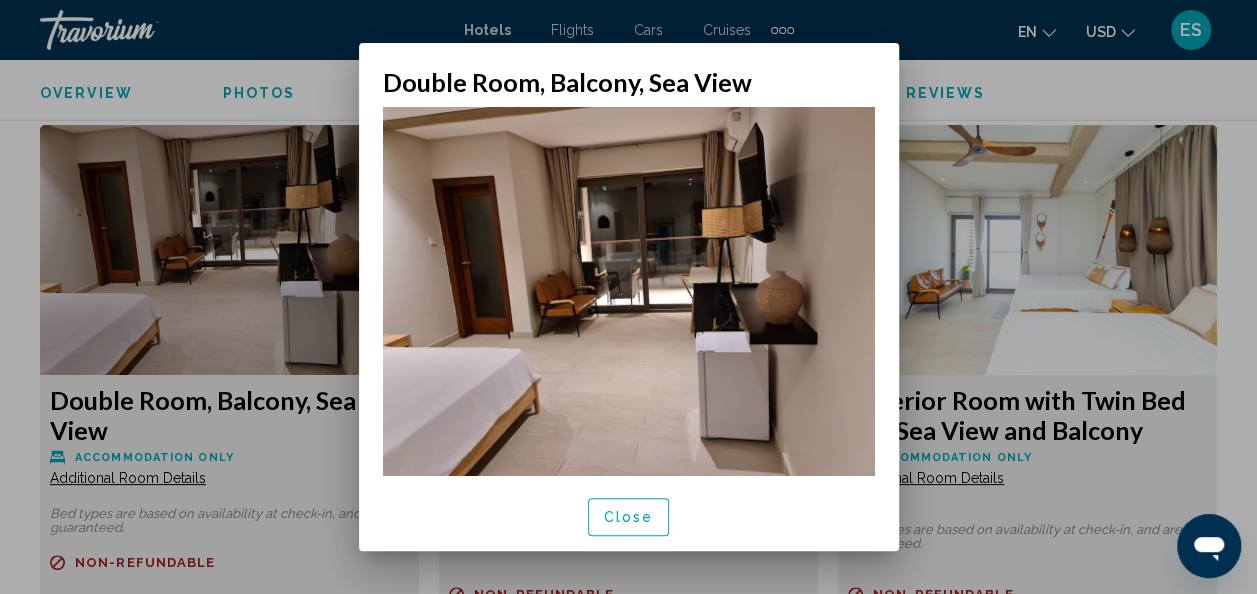 click on "Close" at bounding box center [629, 518] 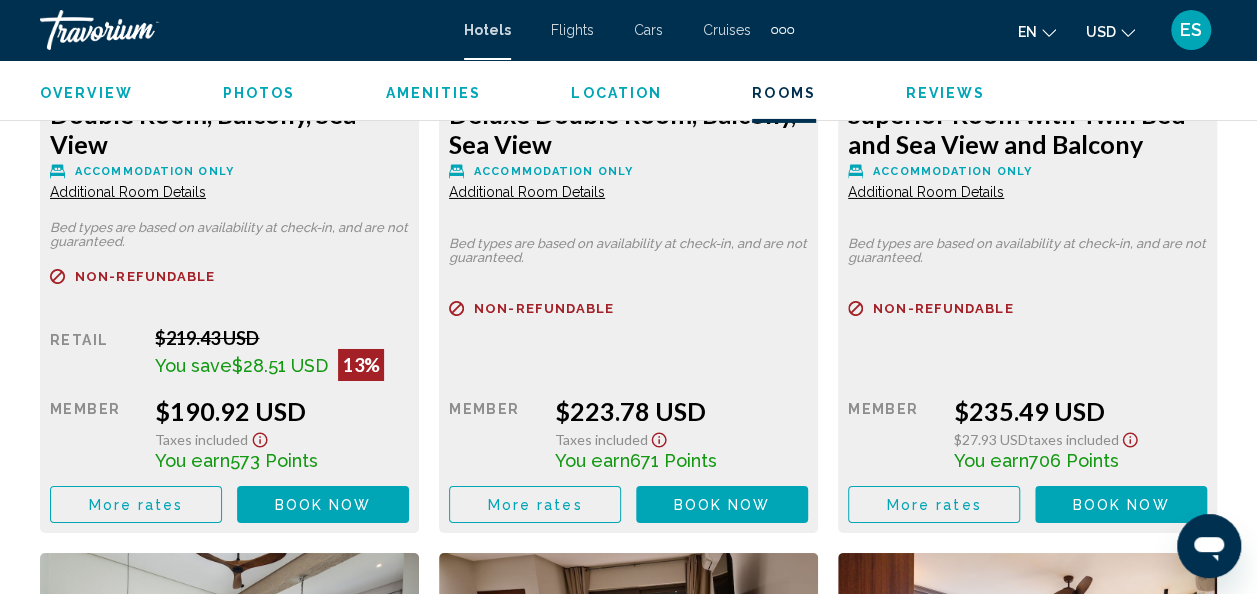 scroll, scrollTop: 3346, scrollLeft: 0, axis: vertical 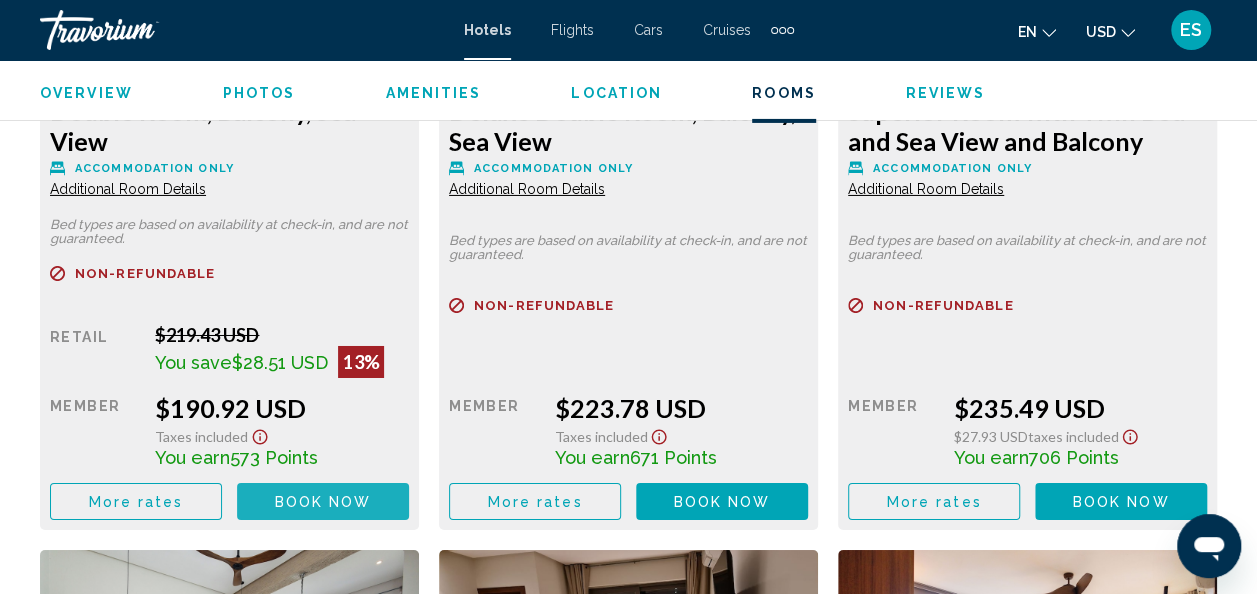 click on "Book now" at bounding box center (323, 502) 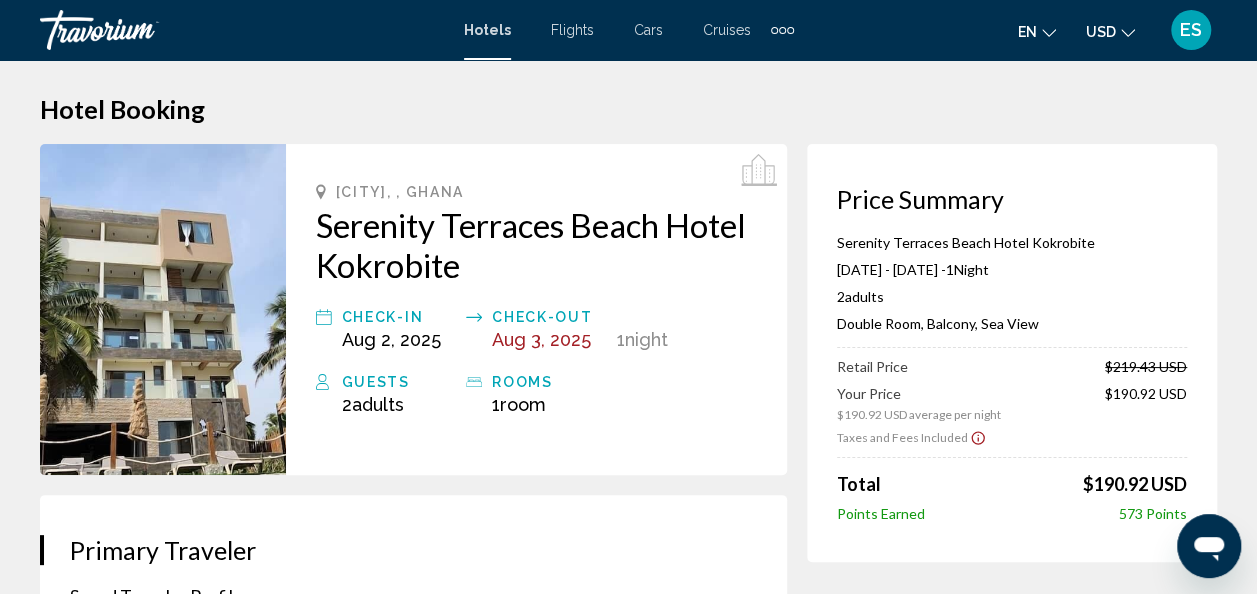 scroll, scrollTop: 0, scrollLeft: 0, axis: both 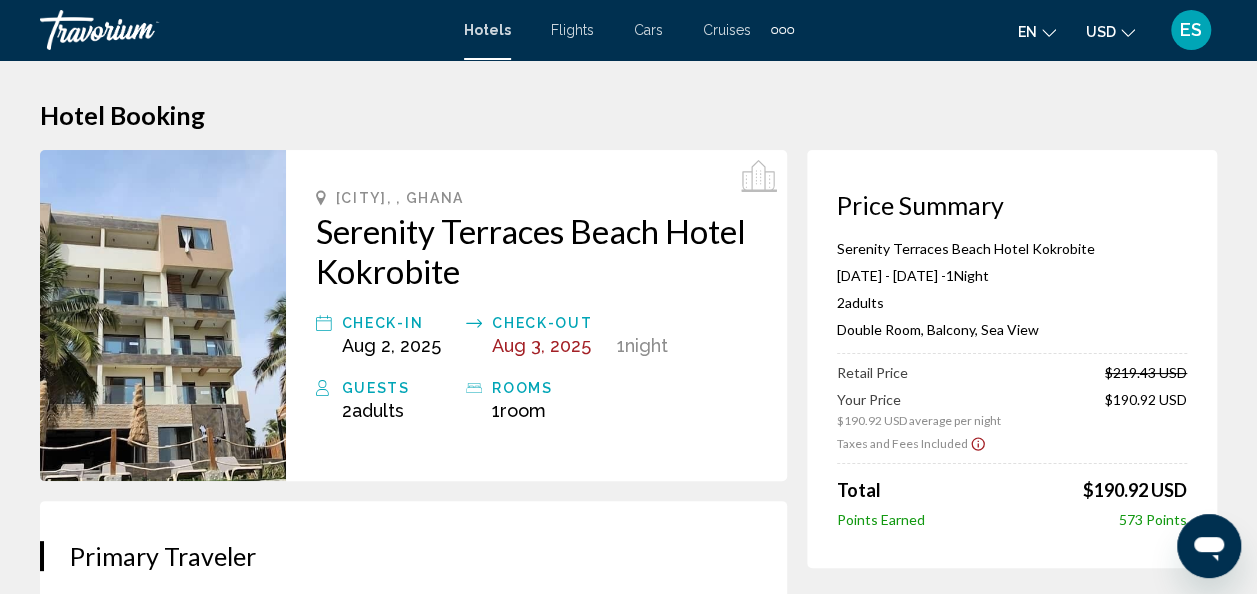 click 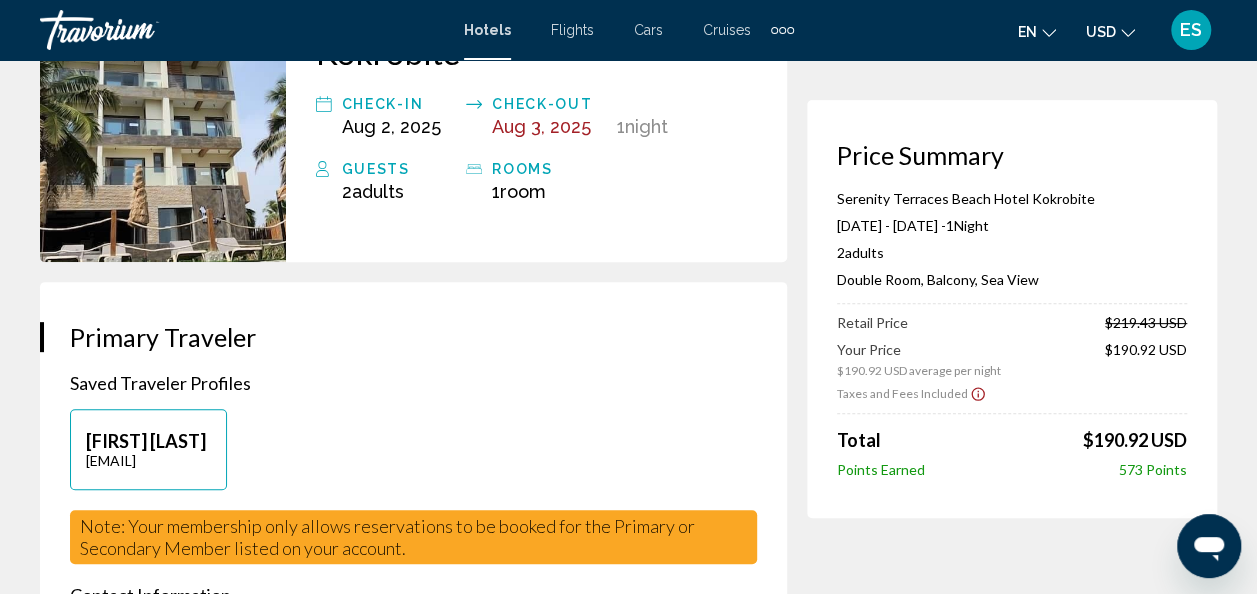 scroll, scrollTop: 0, scrollLeft: 0, axis: both 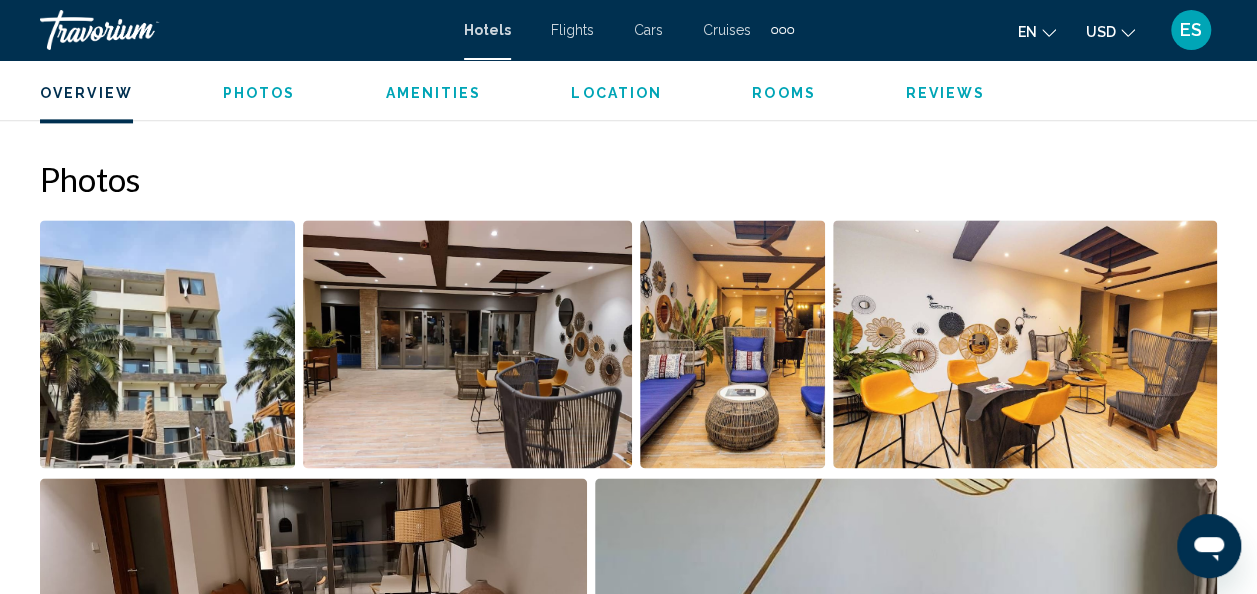 click on "Reviews" at bounding box center [946, 93] 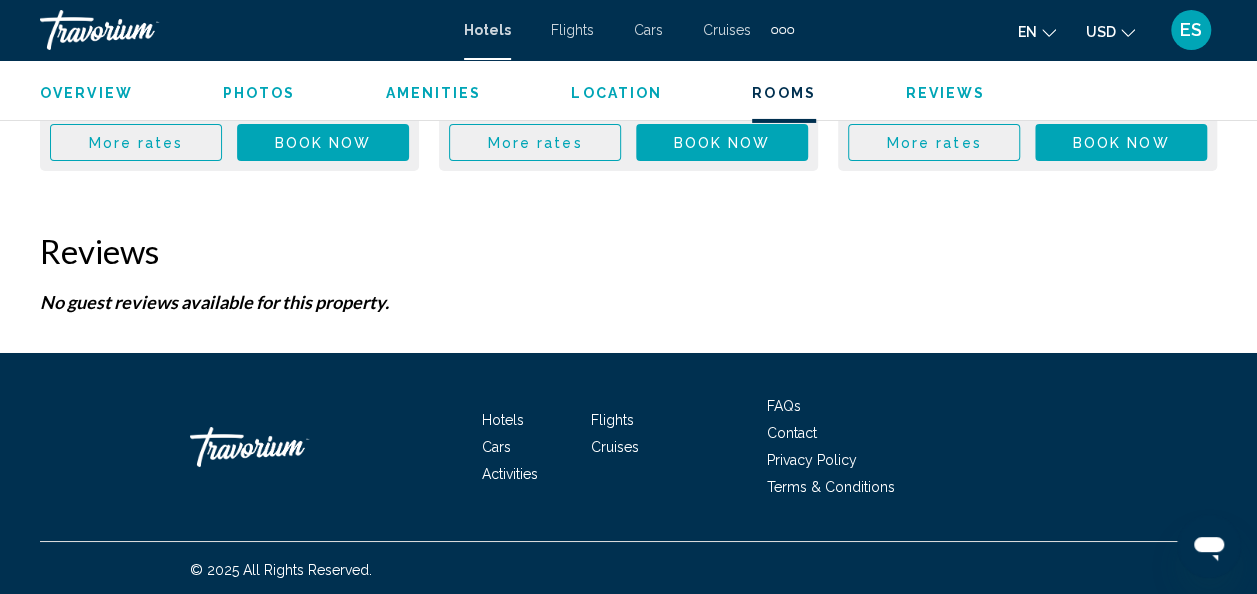 scroll, scrollTop: 7156, scrollLeft: 0, axis: vertical 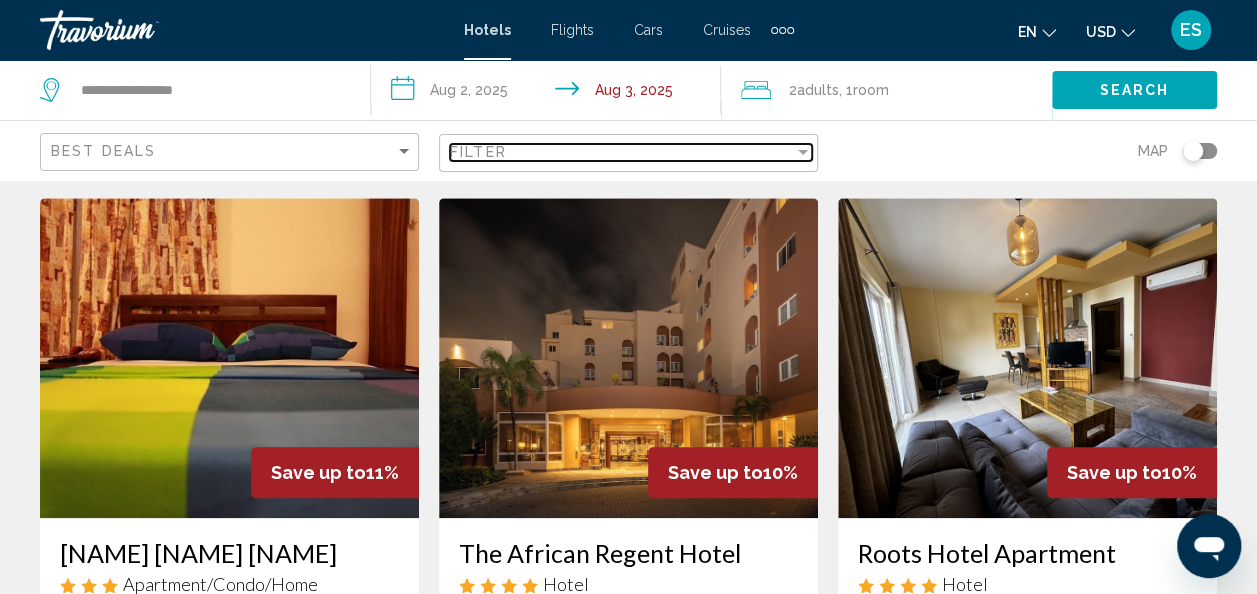 click on "Filter" at bounding box center [622, 152] 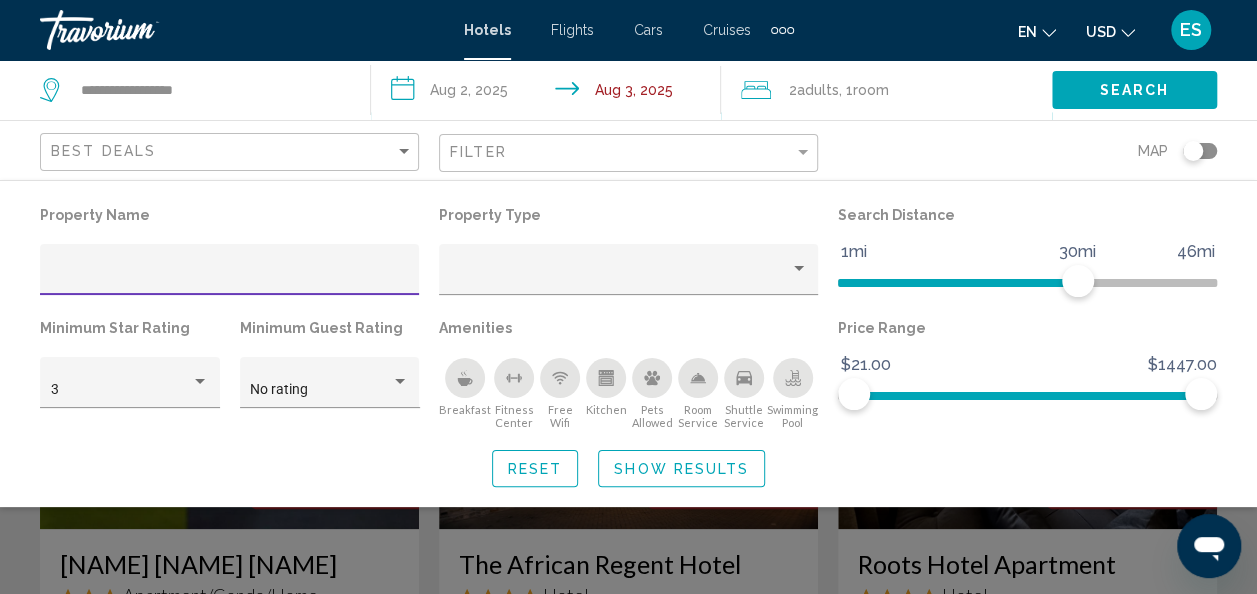 scroll, scrollTop: 776, scrollLeft: 0, axis: vertical 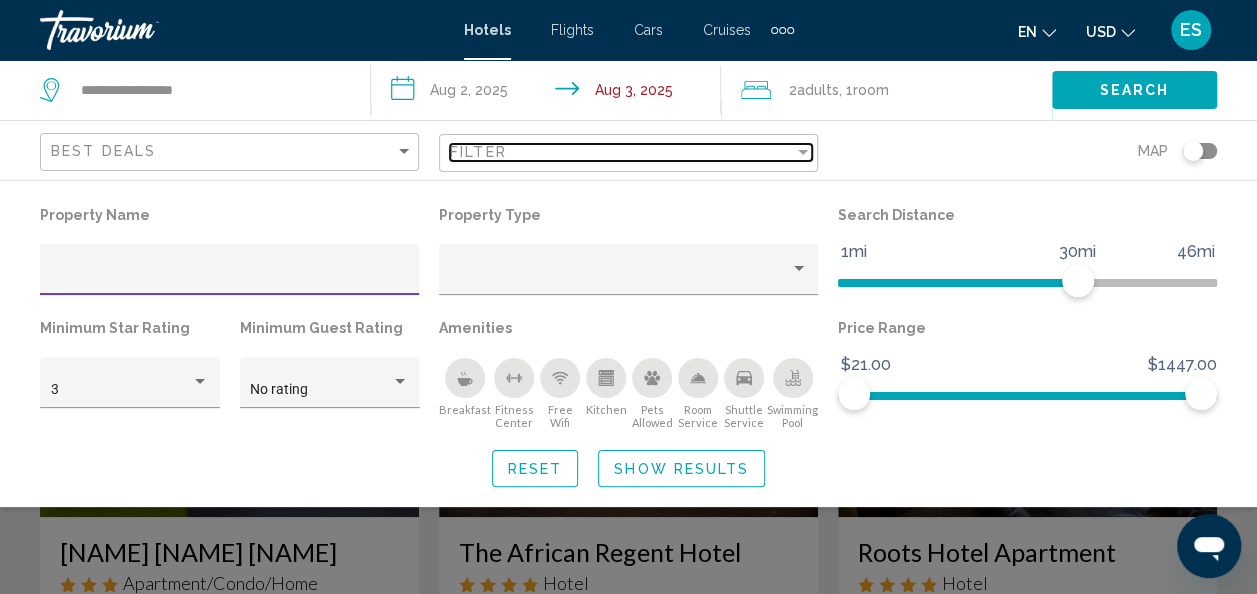 click on "Filter" at bounding box center [622, 152] 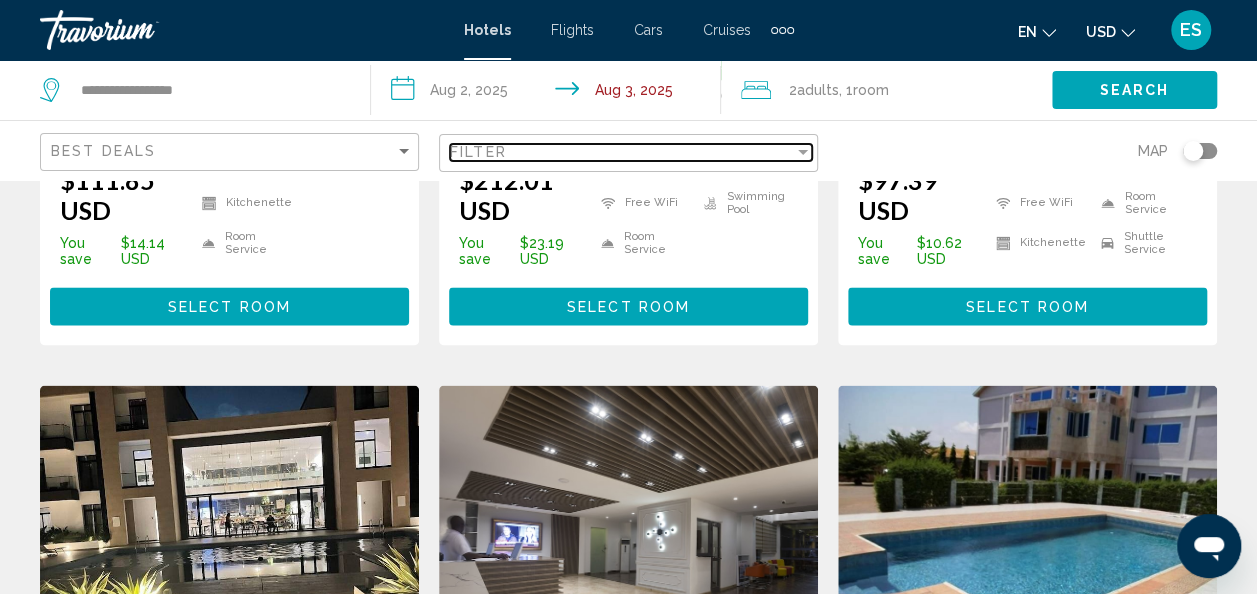 scroll, scrollTop: 1368, scrollLeft: 0, axis: vertical 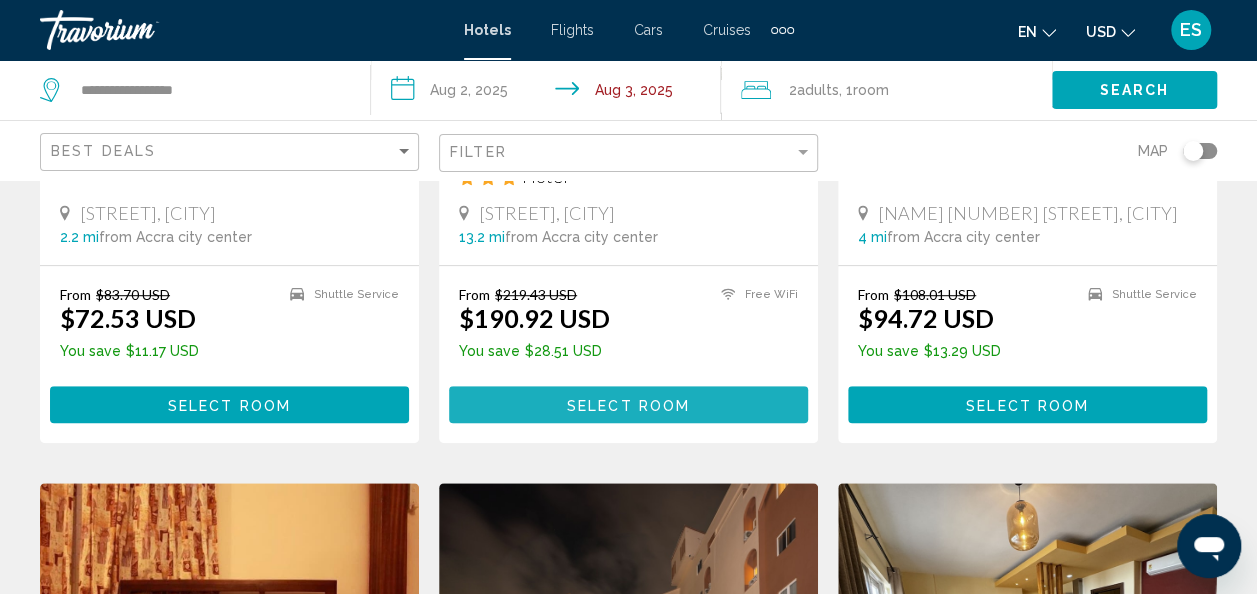 click on "Select Room" at bounding box center [628, 405] 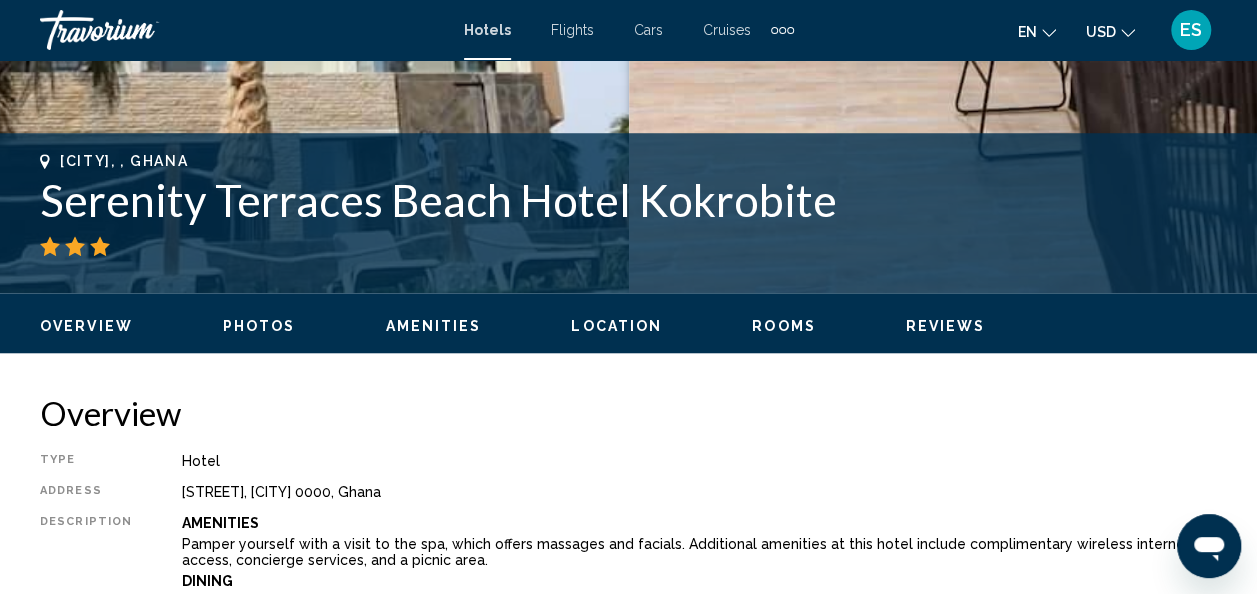 scroll, scrollTop: 741, scrollLeft: 0, axis: vertical 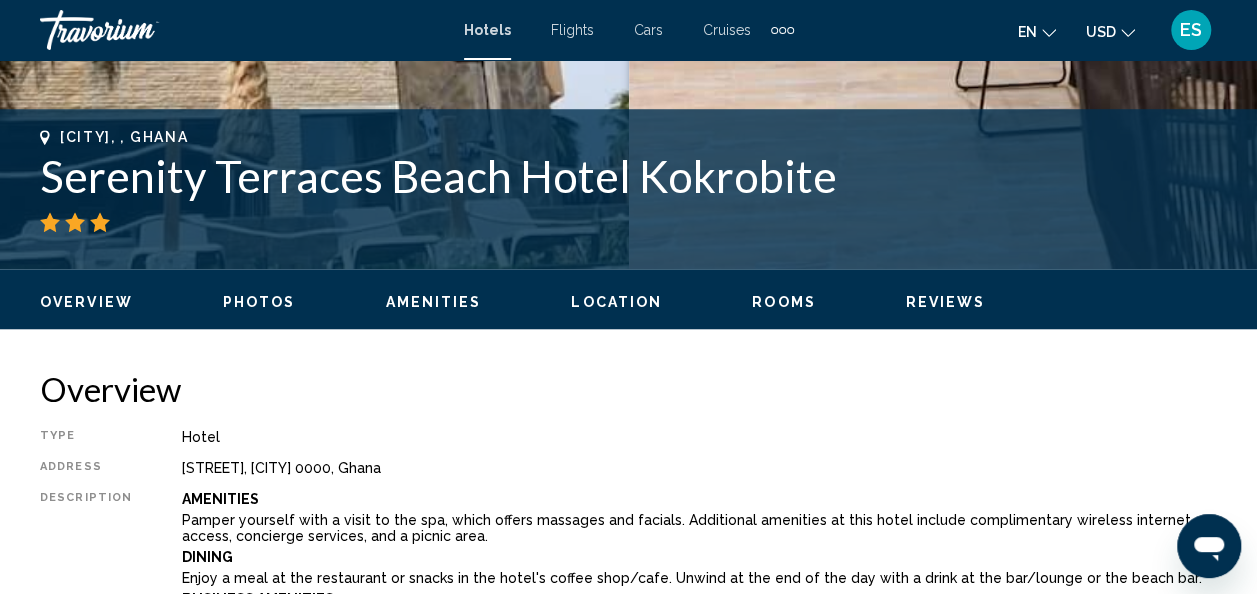 click on "Overview
Photos
Amenities
Location
Rooms
Reviews
Check Availability" 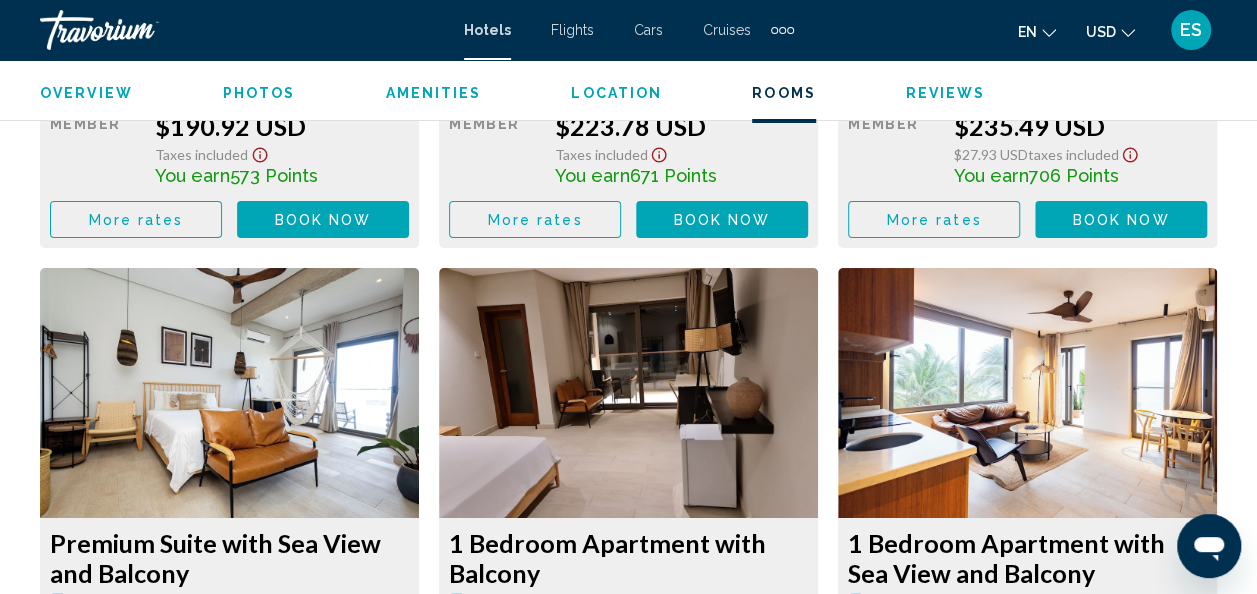 scroll, scrollTop: 3631, scrollLeft: 0, axis: vertical 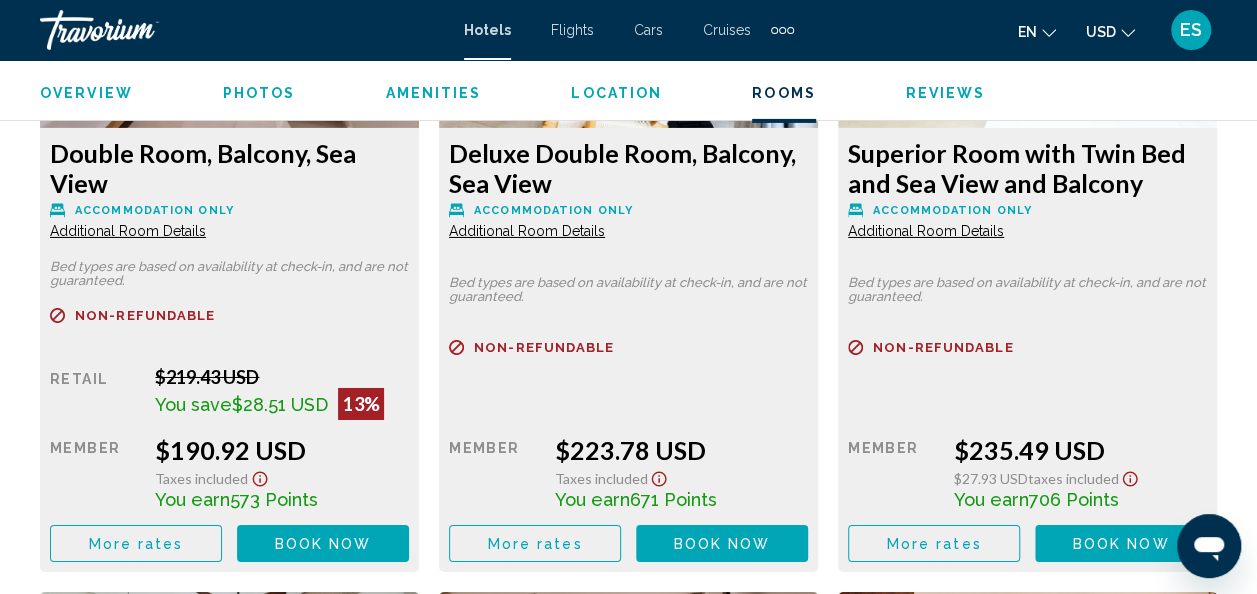 click on "Additional Room Details" at bounding box center (128, 231) 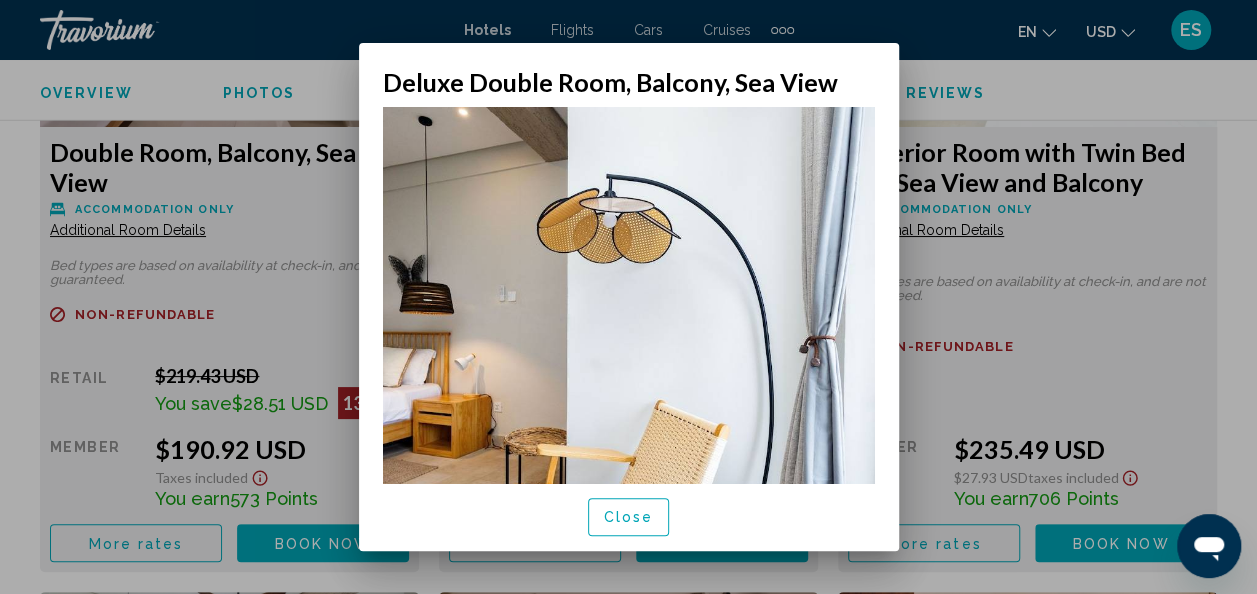 click on "Close" at bounding box center (629, 518) 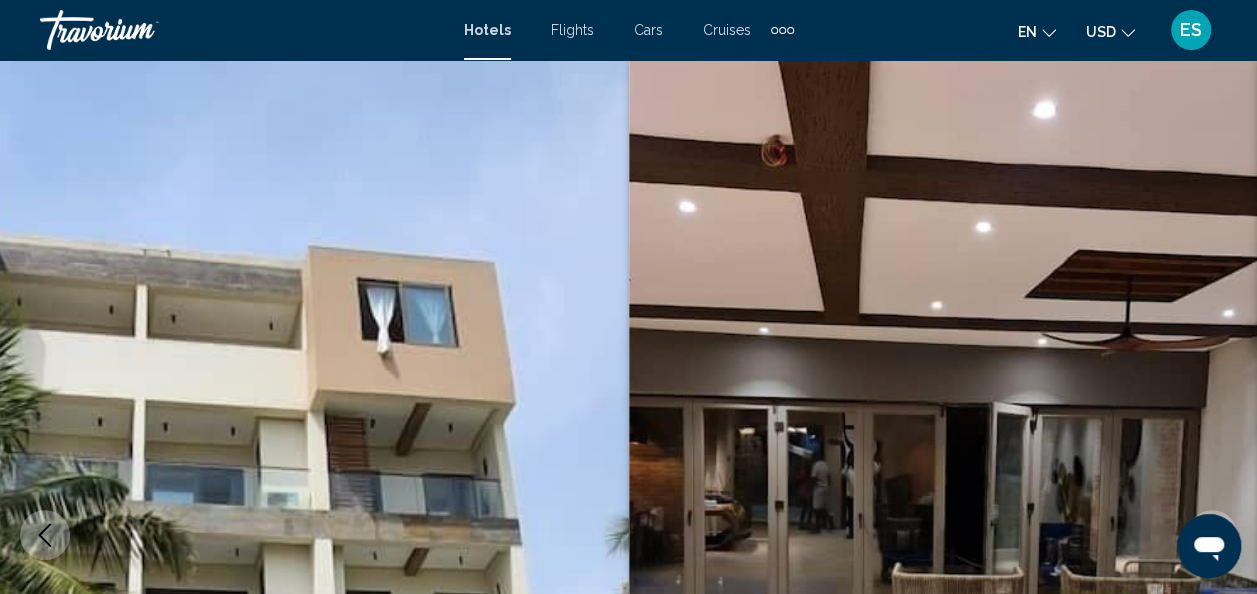 scroll, scrollTop: 3304, scrollLeft: 0, axis: vertical 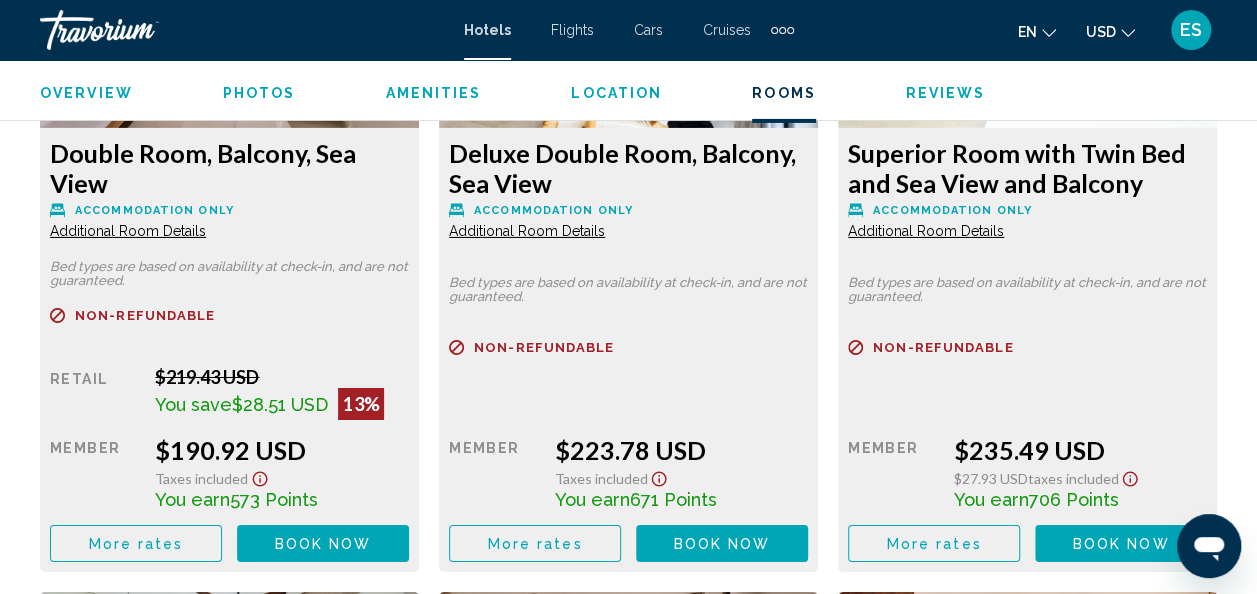 click on "Additional Room Details" at bounding box center [128, 231] 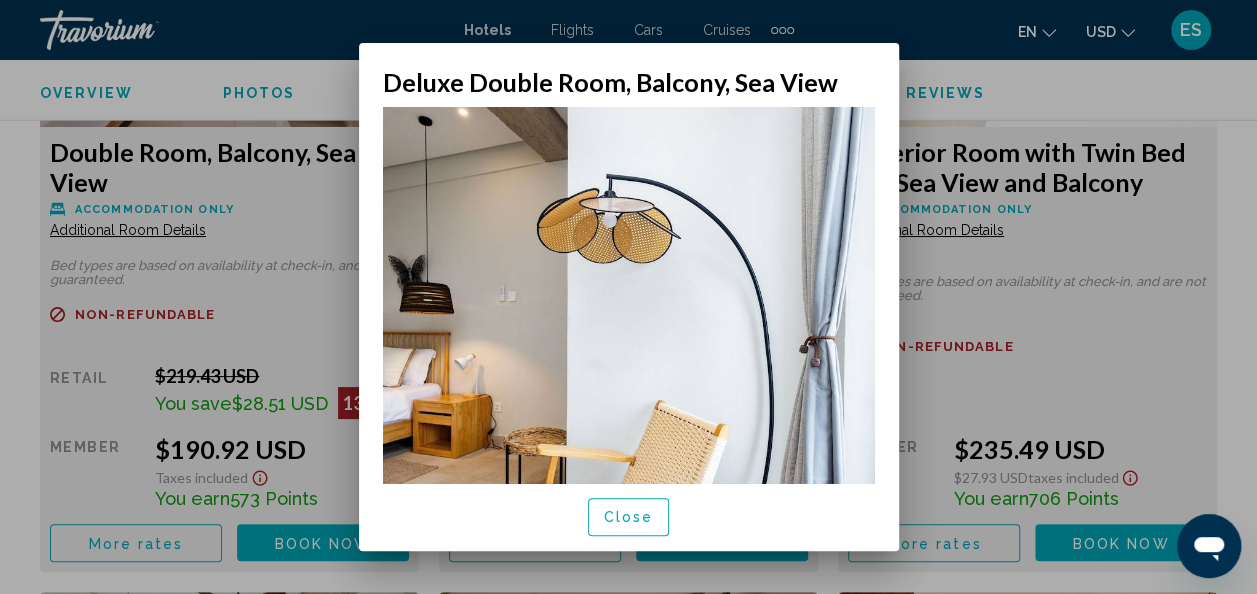 scroll, scrollTop: 0, scrollLeft: 0, axis: both 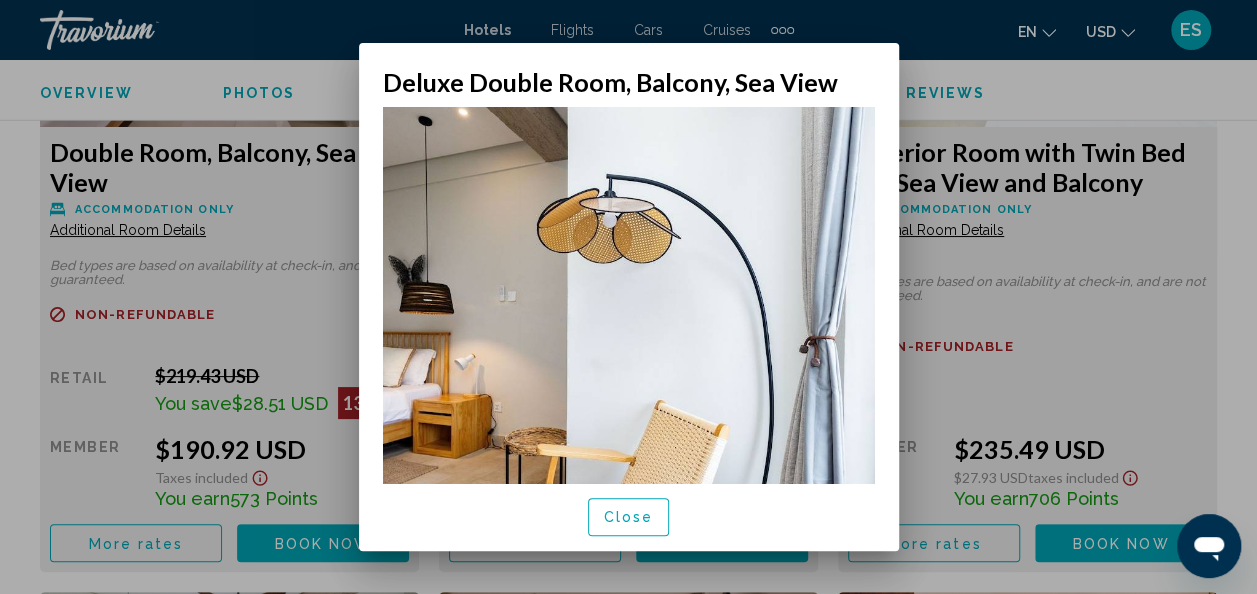click on "Close" at bounding box center [629, 518] 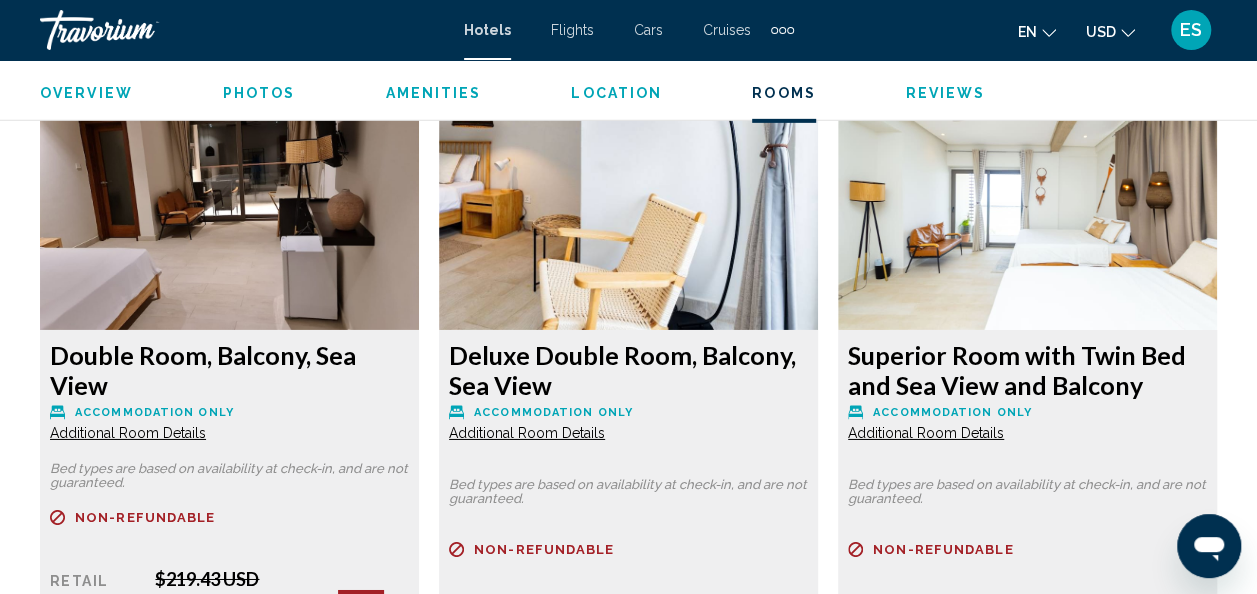 scroll, scrollTop: 3105, scrollLeft: 0, axis: vertical 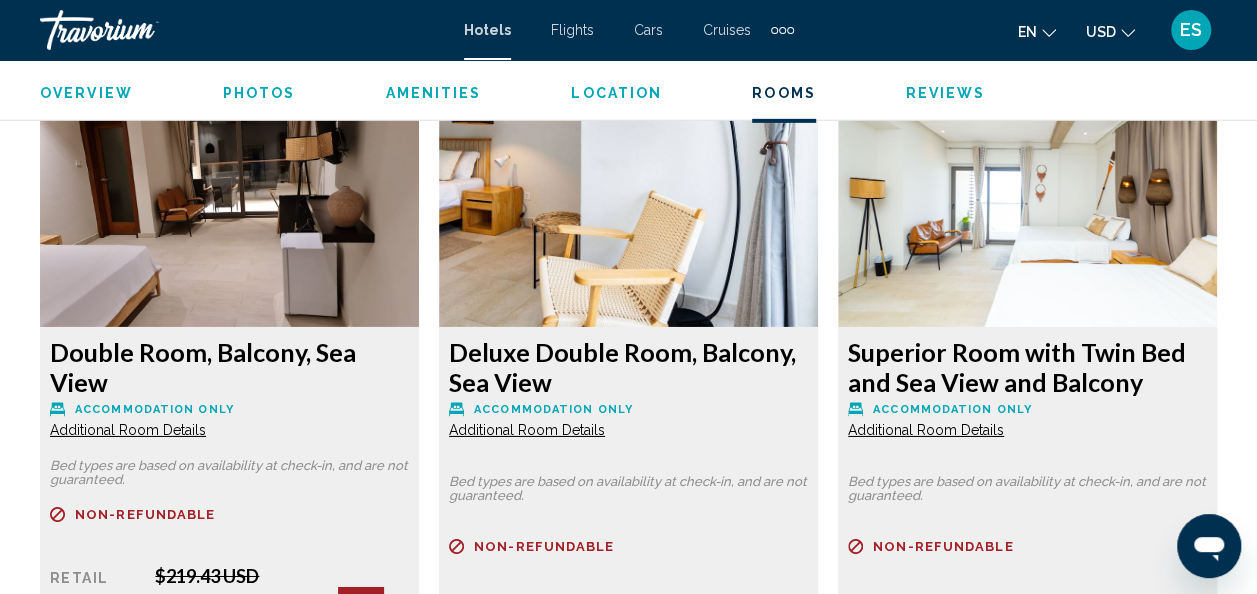 click on "Additional Room Details" at bounding box center (128, 430) 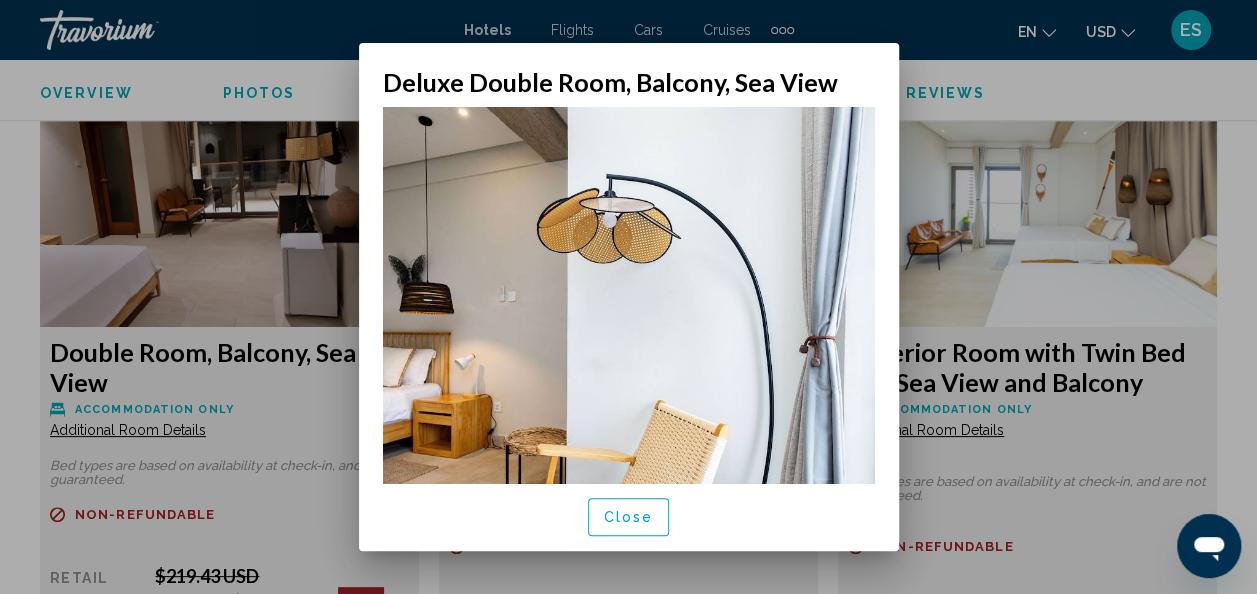 scroll, scrollTop: 0, scrollLeft: 0, axis: both 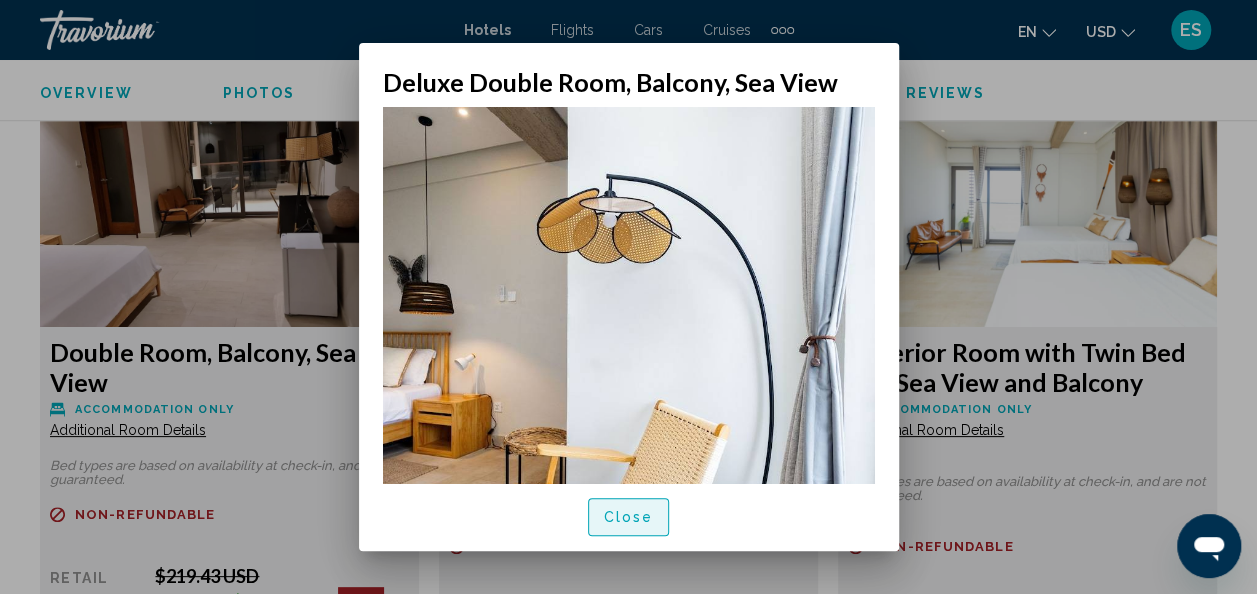 click on "Close" at bounding box center [629, 518] 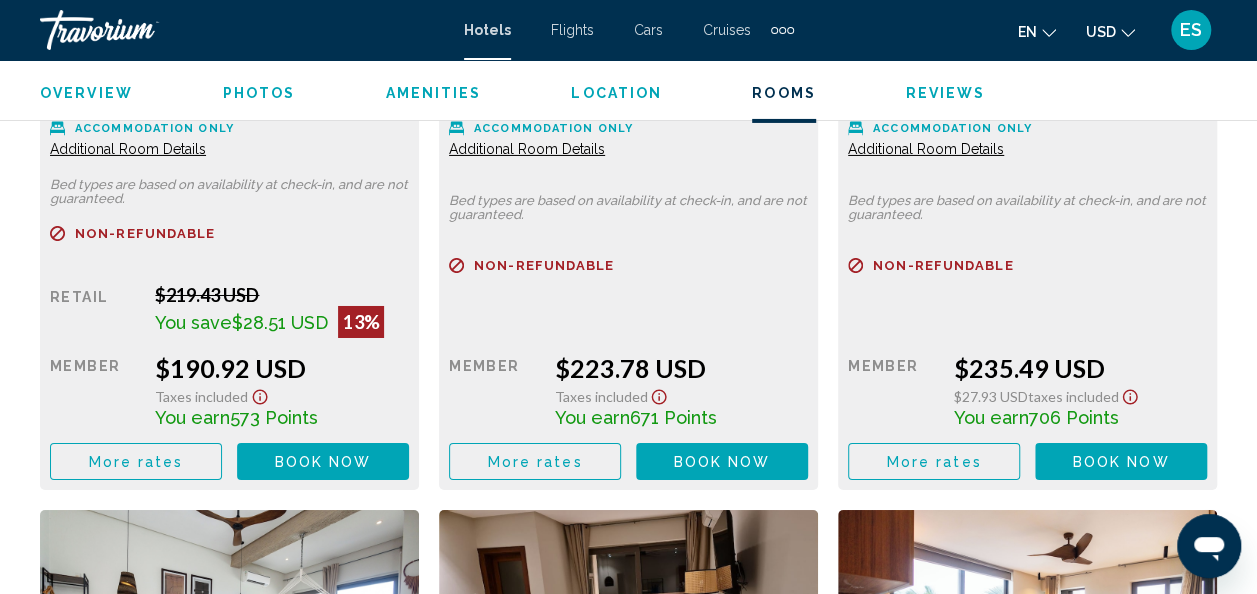 scroll, scrollTop: 3382, scrollLeft: 0, axis: vertical 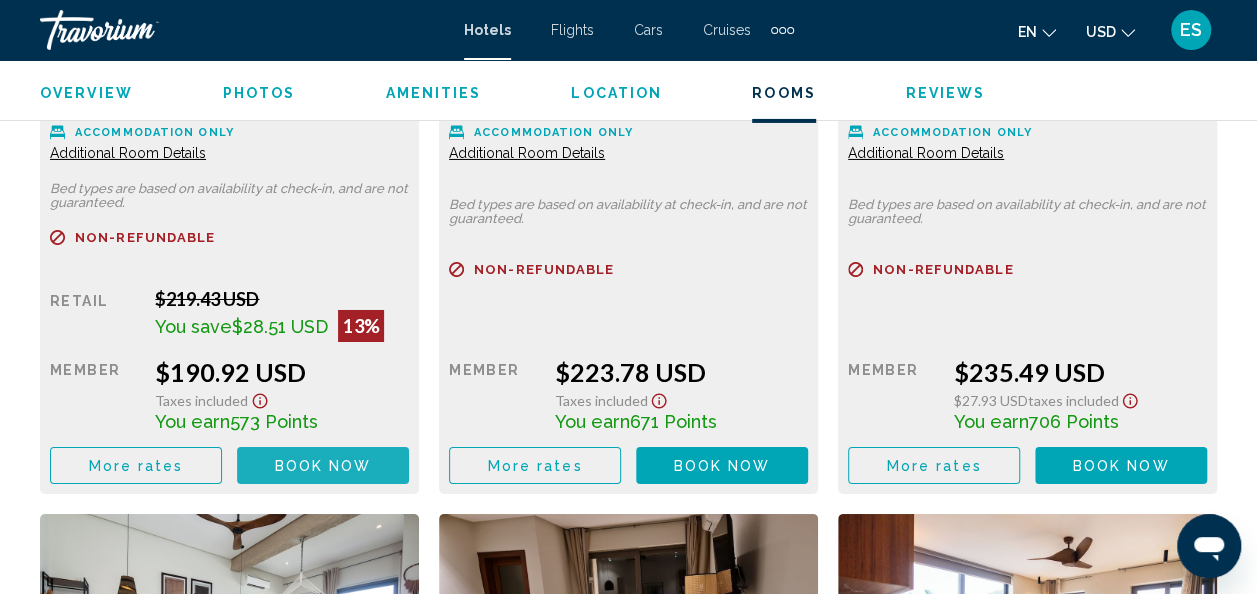 click on "Book now" at bounding box center (323, 466) 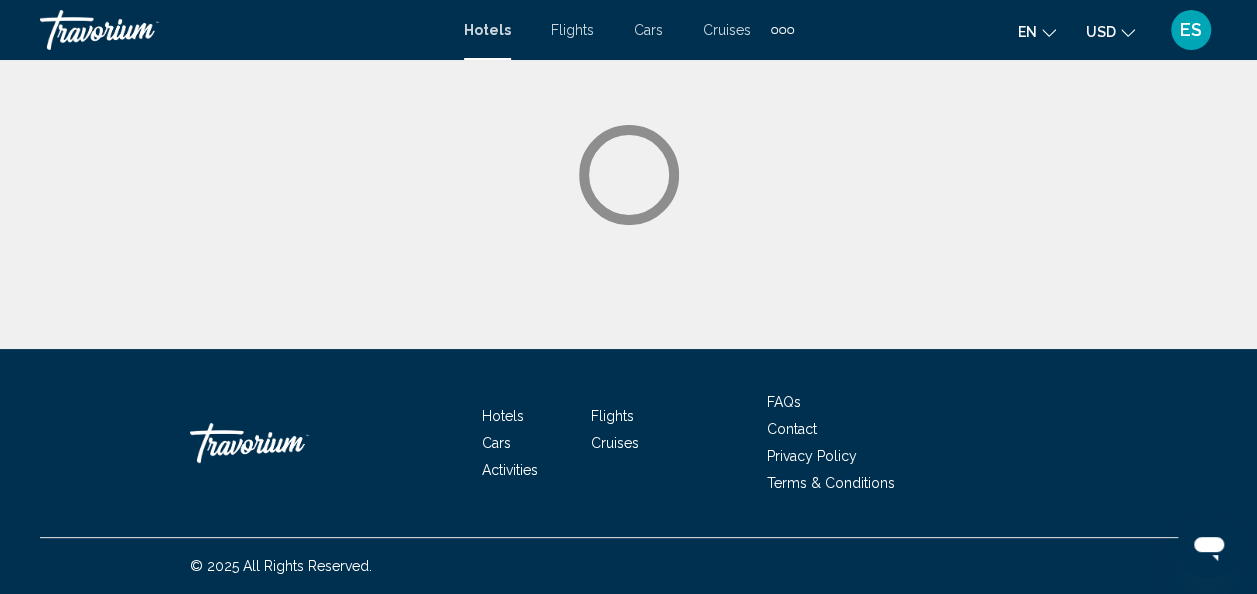 scroll, scrollTop: 0, scrollLeft: 0, axis: both 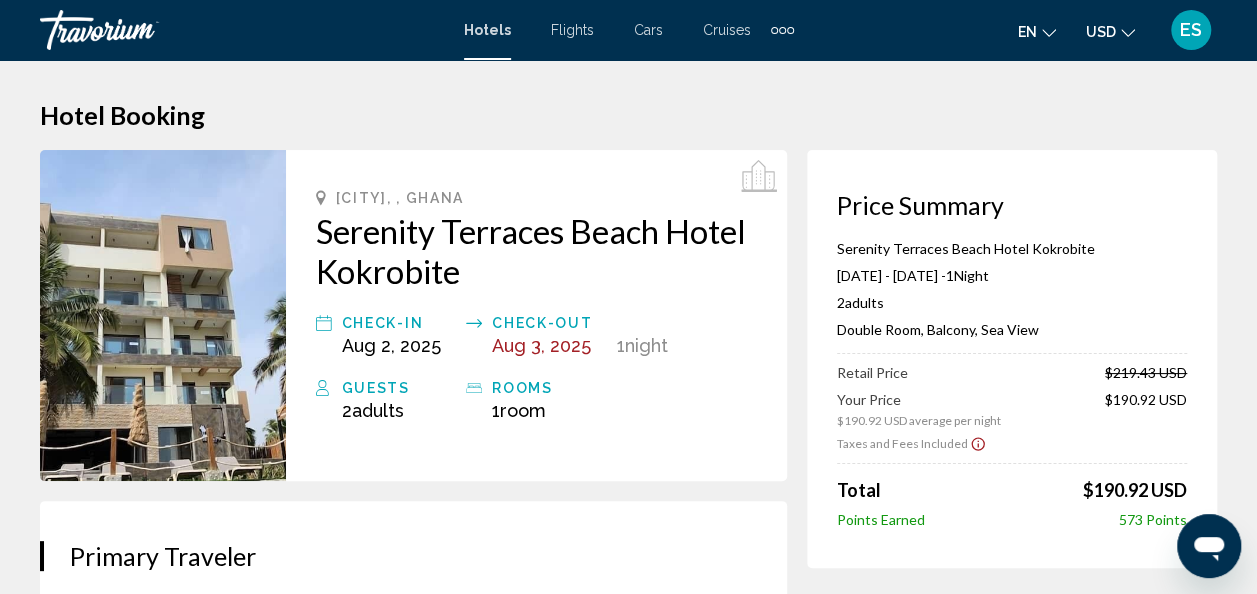 click on "Hotel Booking" at bounding box center [628, 115] 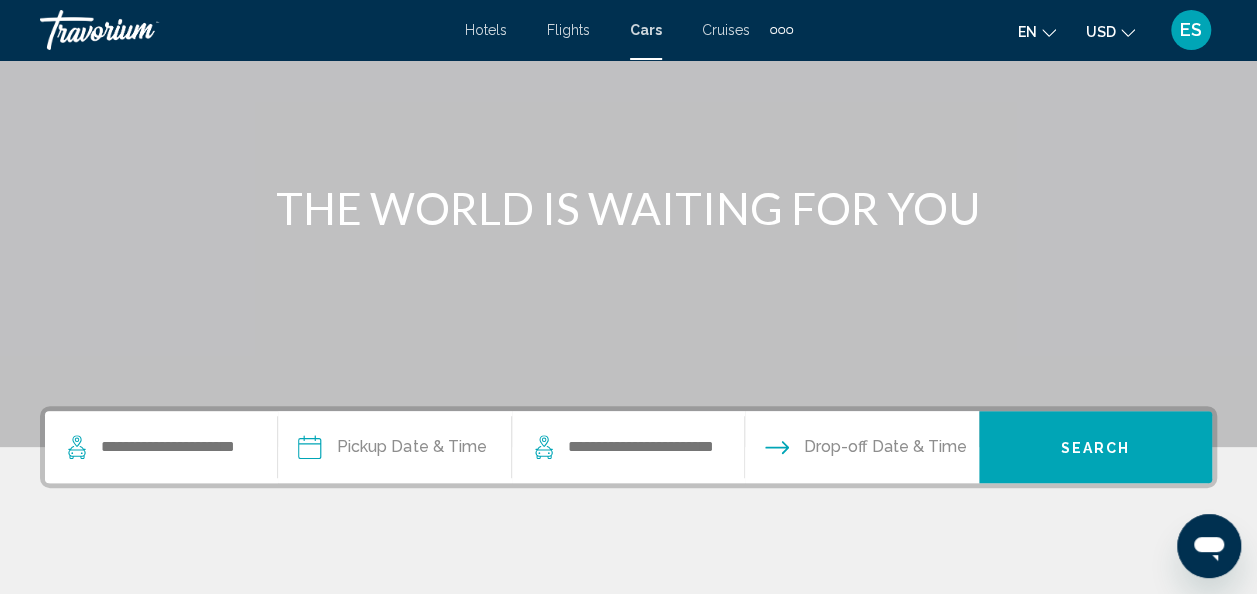 scroll, scrollTop: 150, scrollLeft: 0, axis: vertical 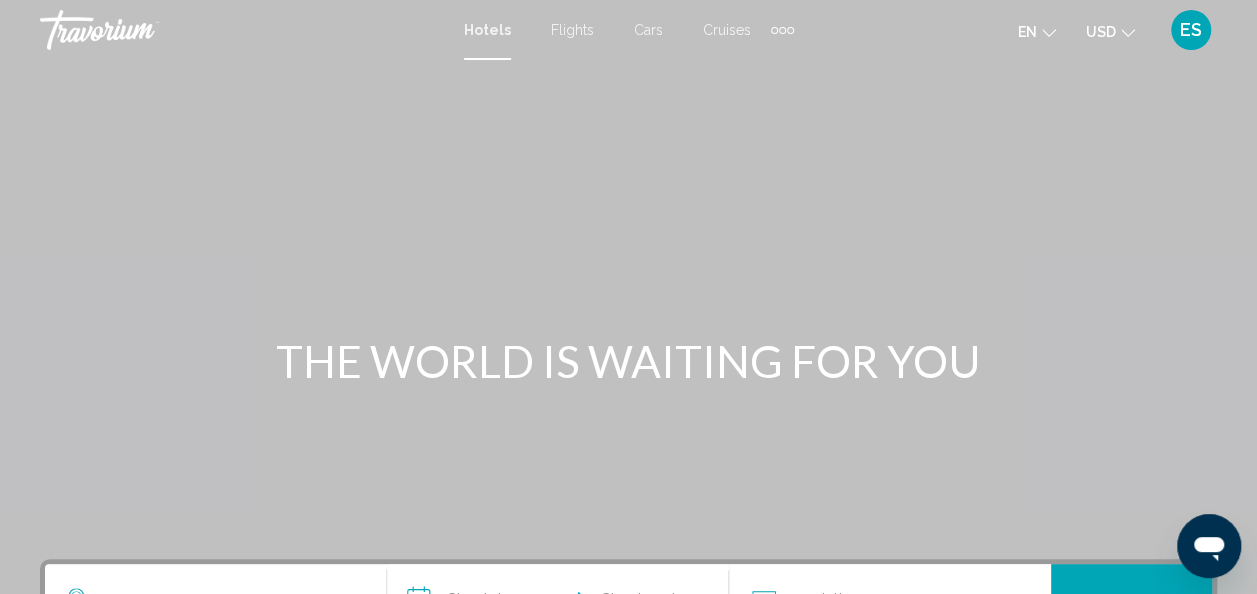 click on "Hotels" at bounding box center (487, 30) 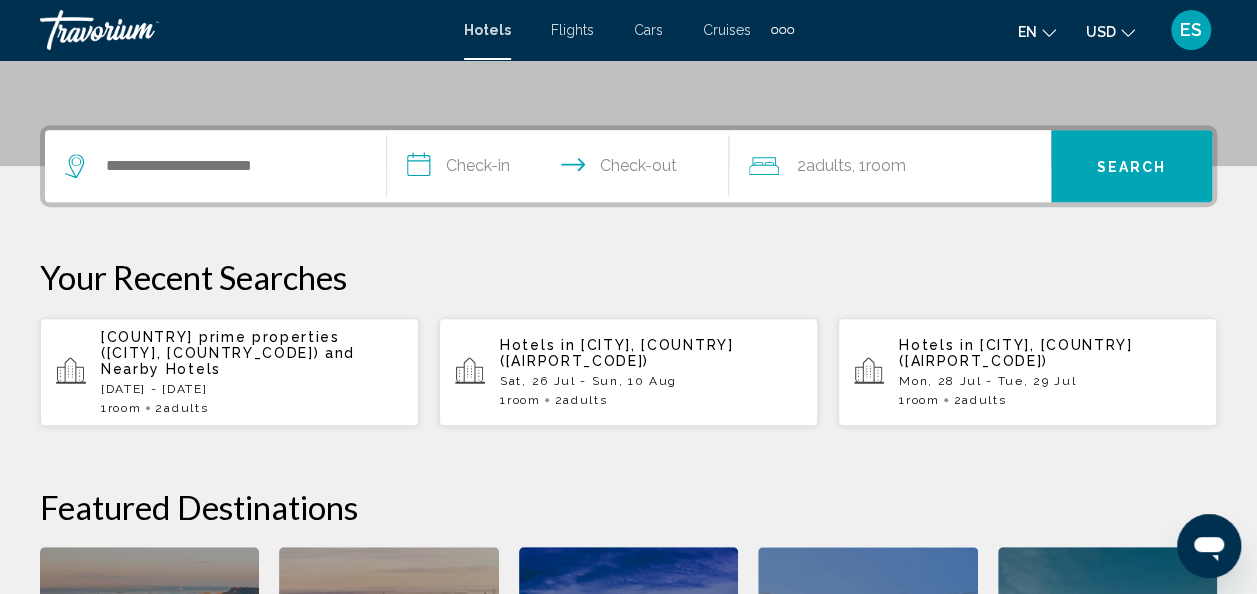 scroll, scrollTop: 433, scrollLeft: 0, axis: vertical 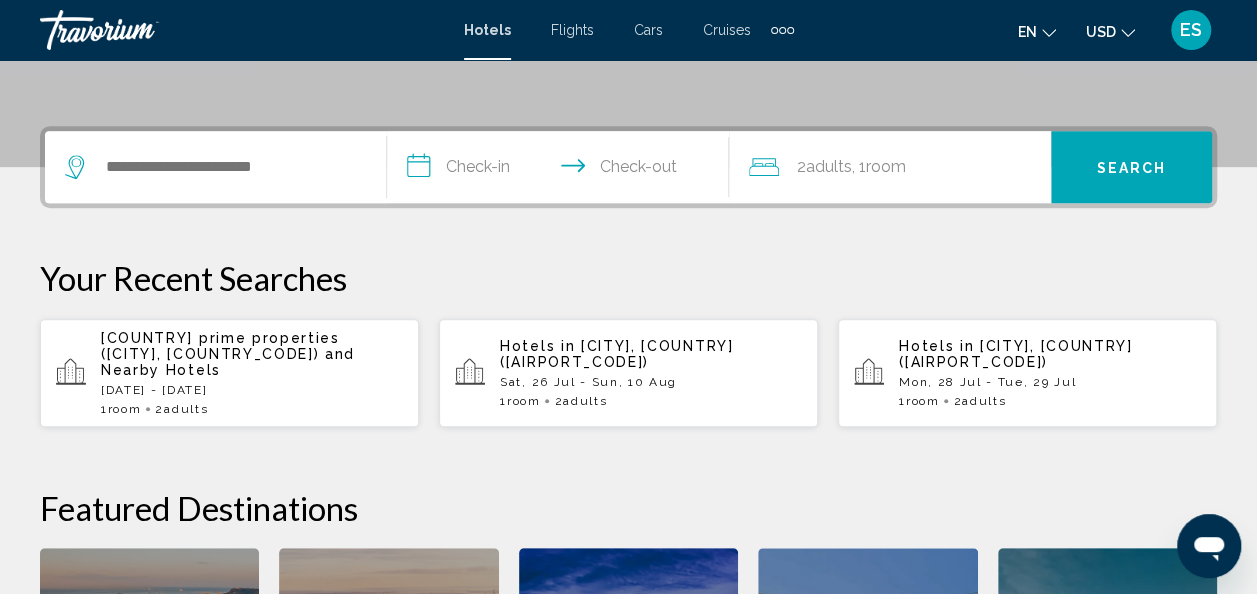 click on "Tue, 29 Jul - Sun, 10 Aug" at bounding box center [252, 390] 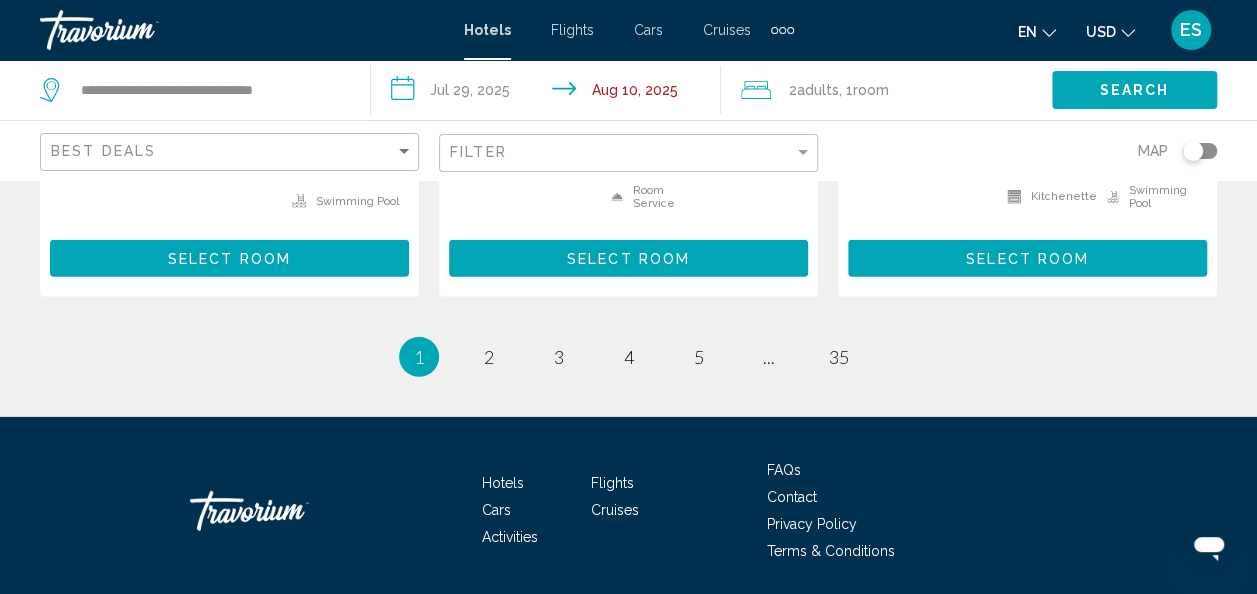 scroll, scrollTop: 2976, scrollLeft: 0, axis: vertical 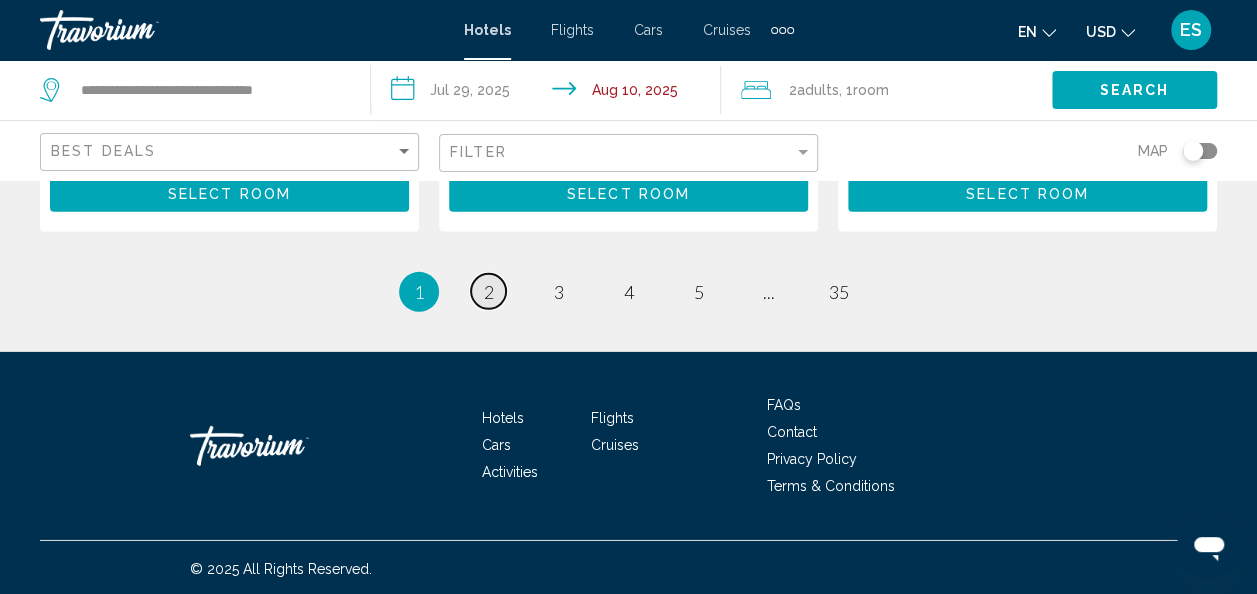 click on "page  2" at bounding box center (488, 291) 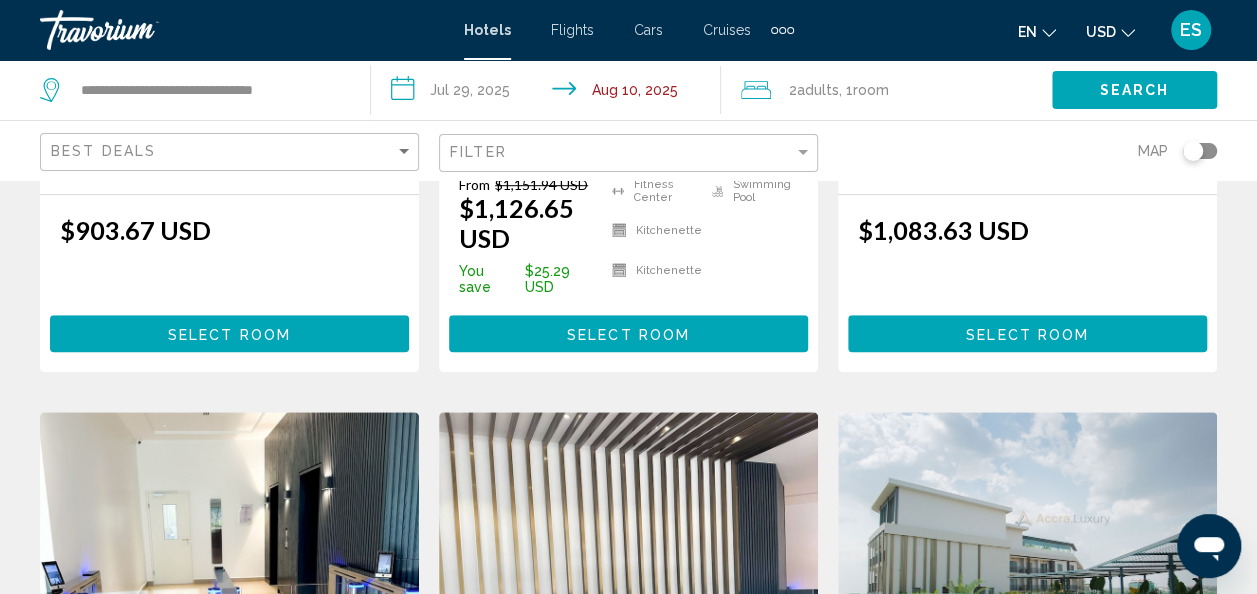 scroll, scrollTop: 0, scrollLeft: 0, axis: both 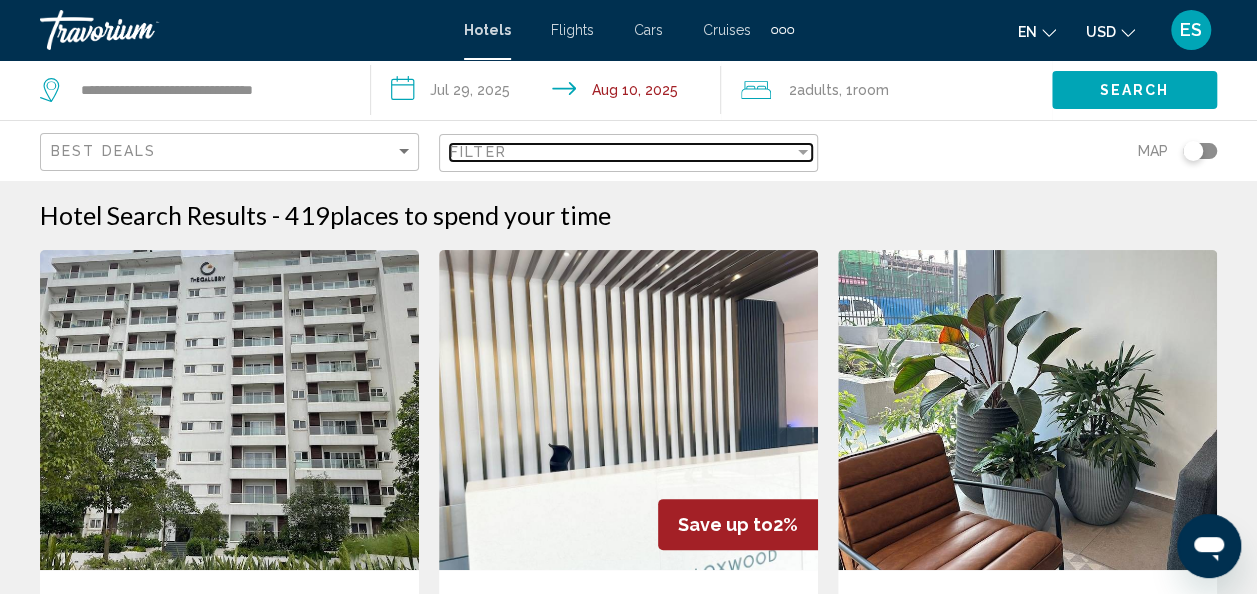 click at bounding box center (803, 152) 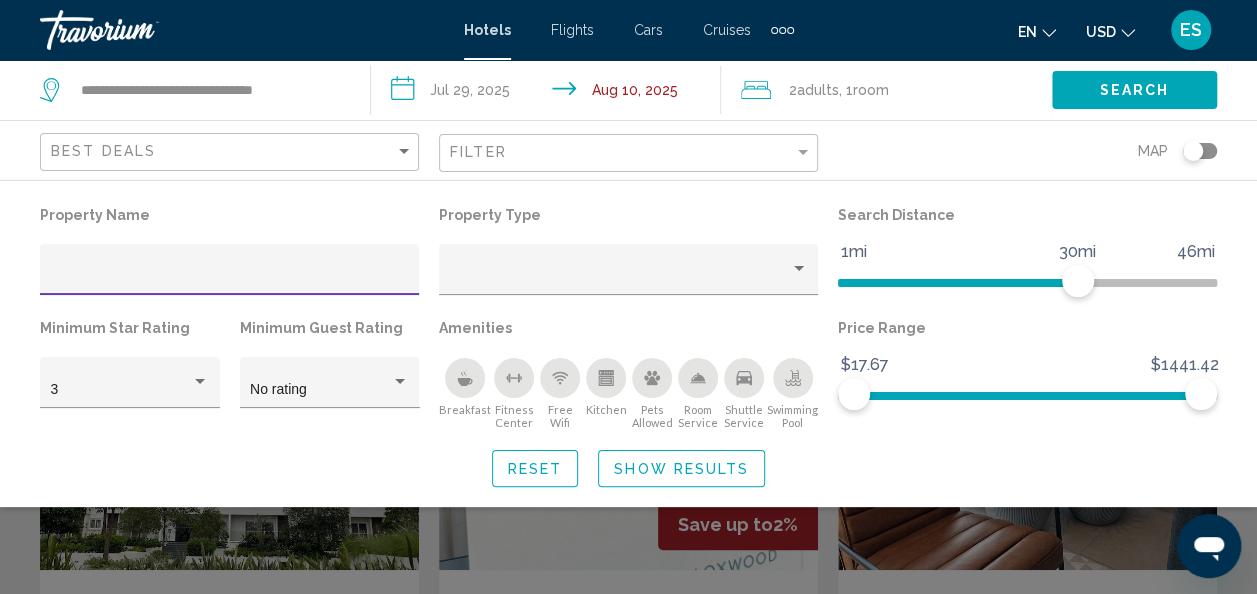 click at bounding box center [230, 277] 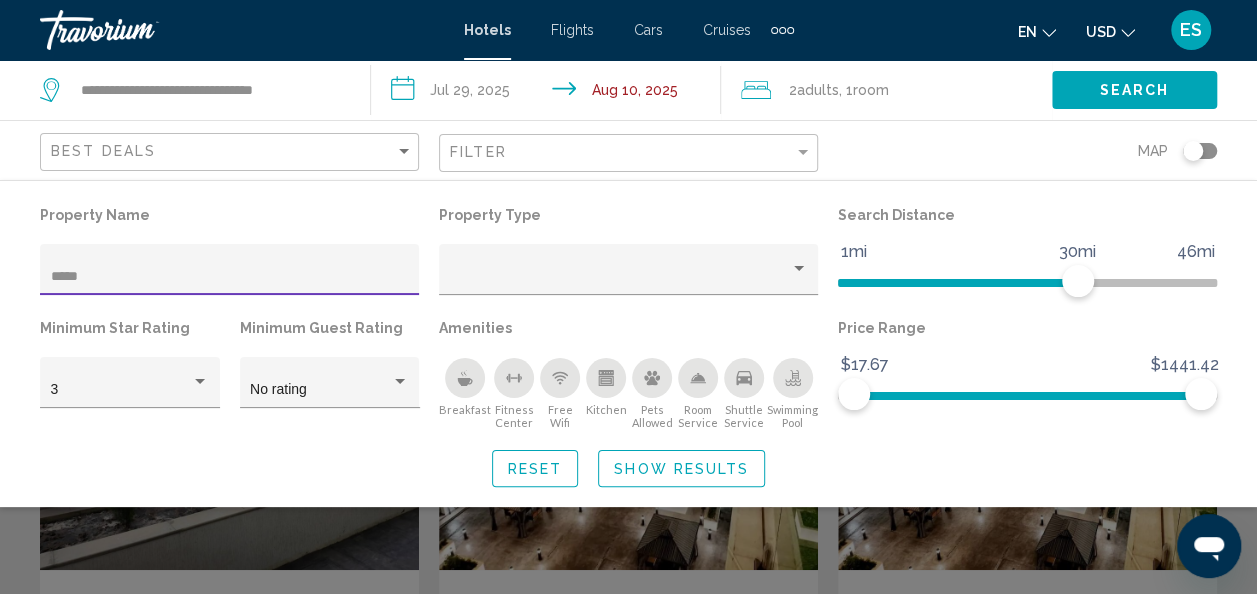 type on "*****" 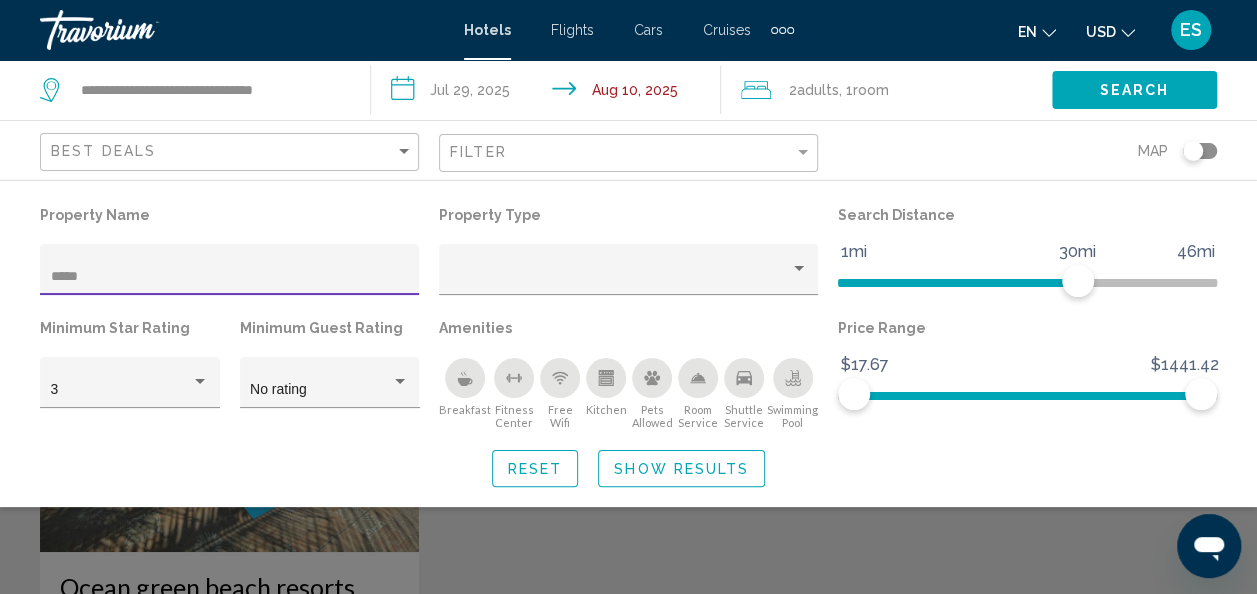 click on "Show Results" 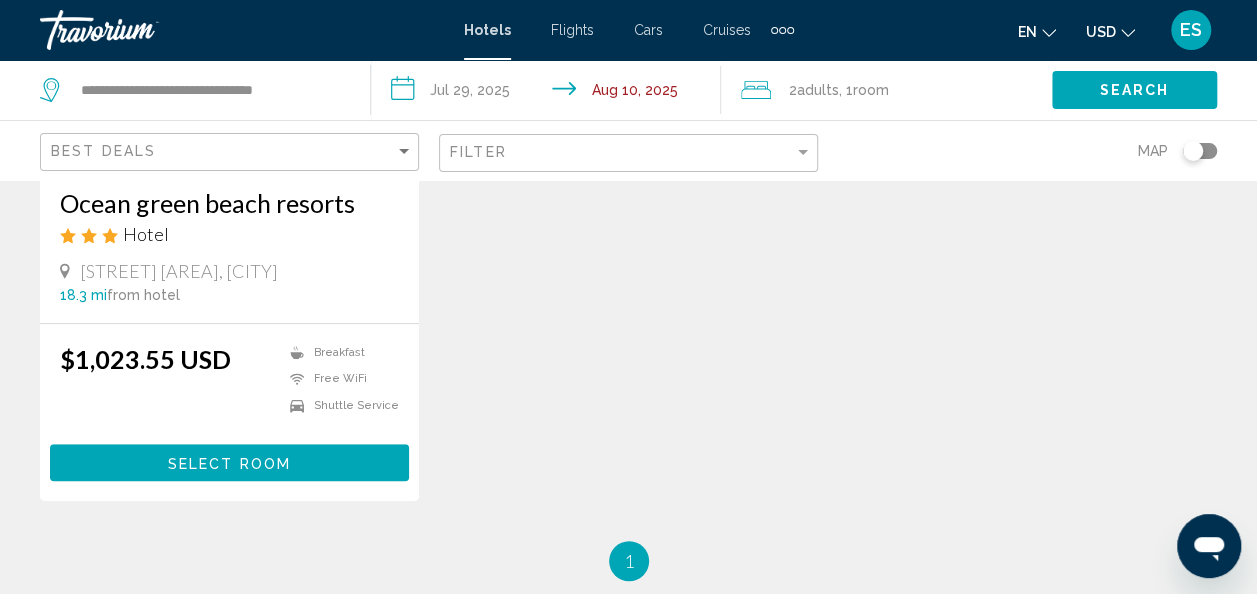 scroll, scrollTop: 403, scrollLeft: 0, axis: vertical 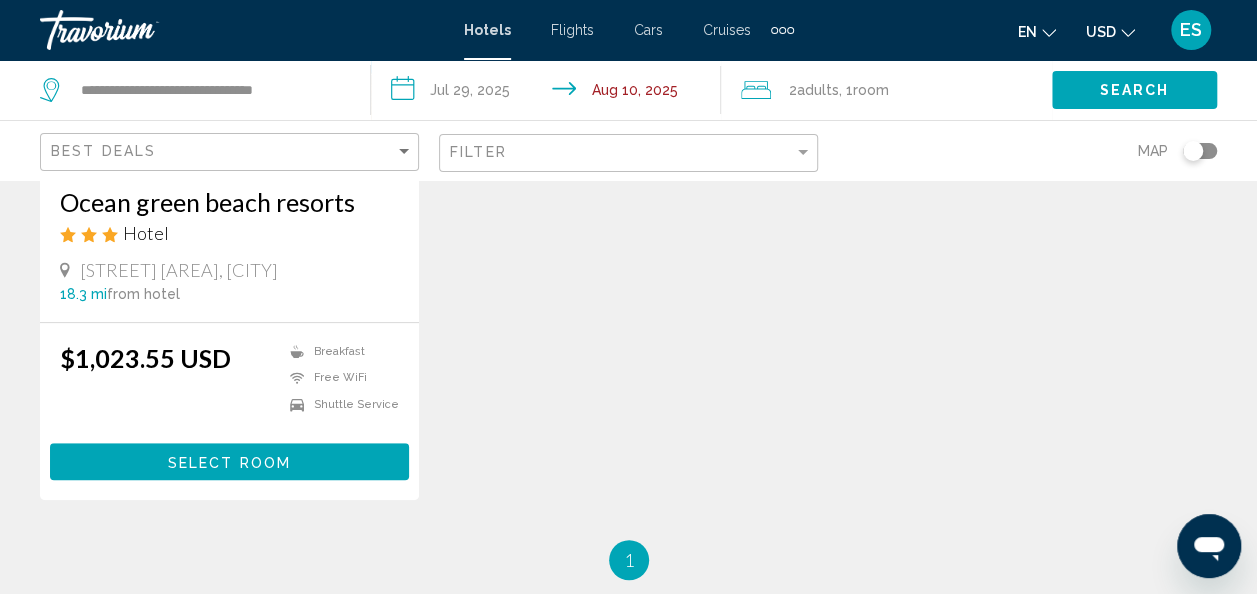 click on "Select Room" at bounding box center (229, 462) 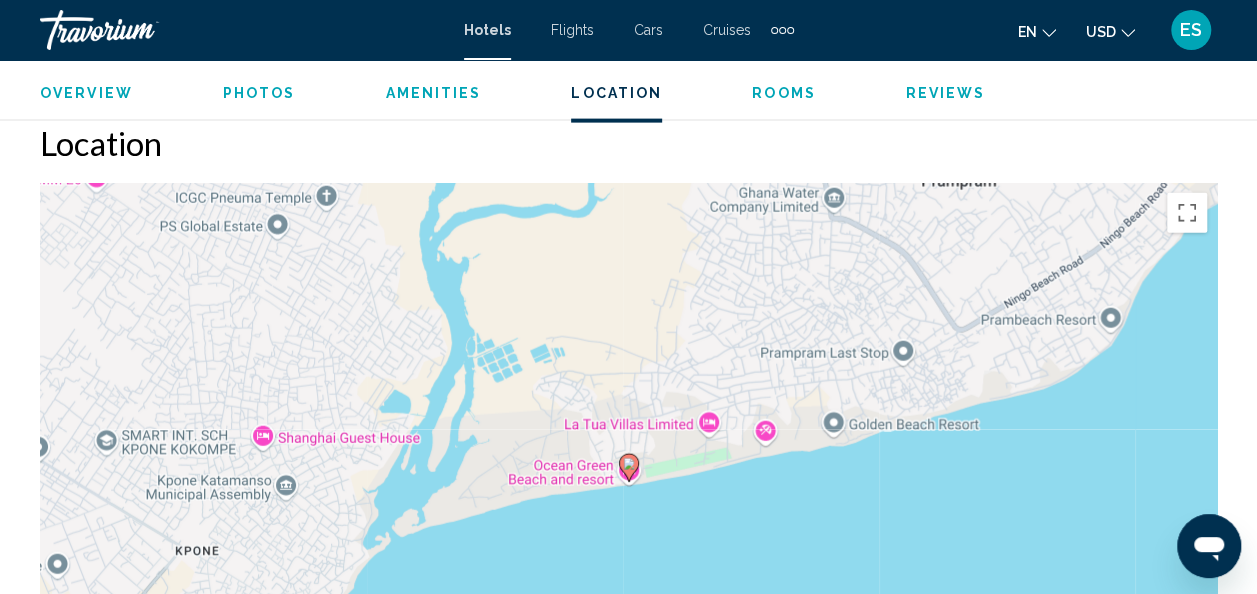 scroll, scrollTop: 2183, scrollLeft: 0, axis: vertical 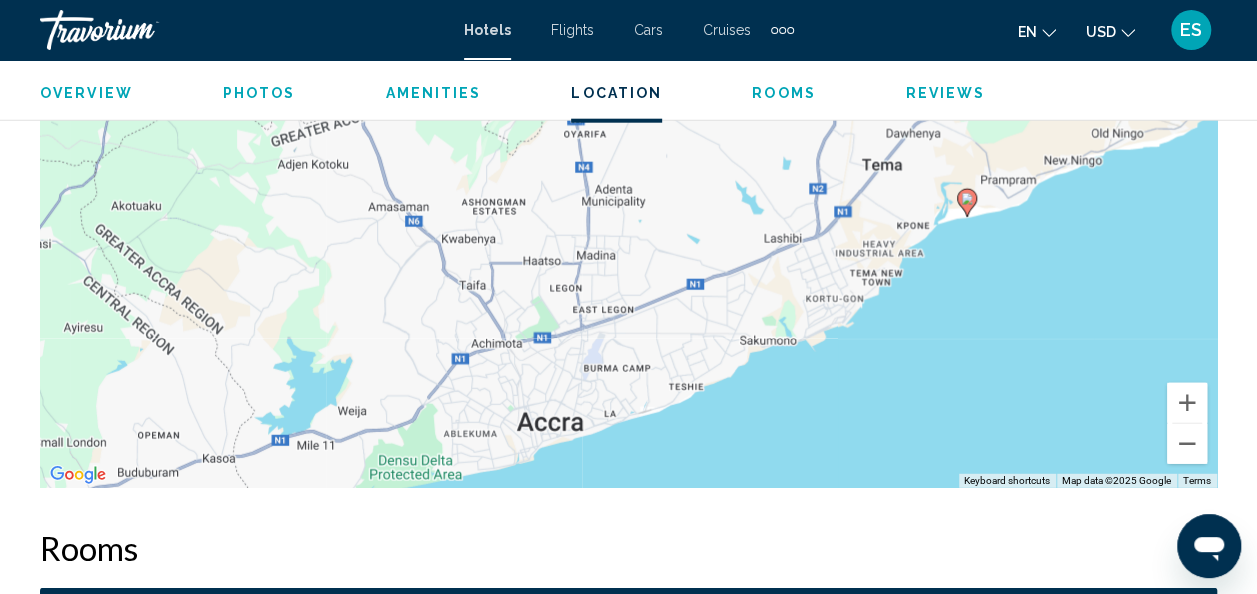 click on "To activate drag with keyboard, press Alt + Enter. Once in keyboard drag state, use the arrow keys to move the marker. To complete the drag, press the Enter key. To cancel, press Escape." at bounding box center (628, 188) 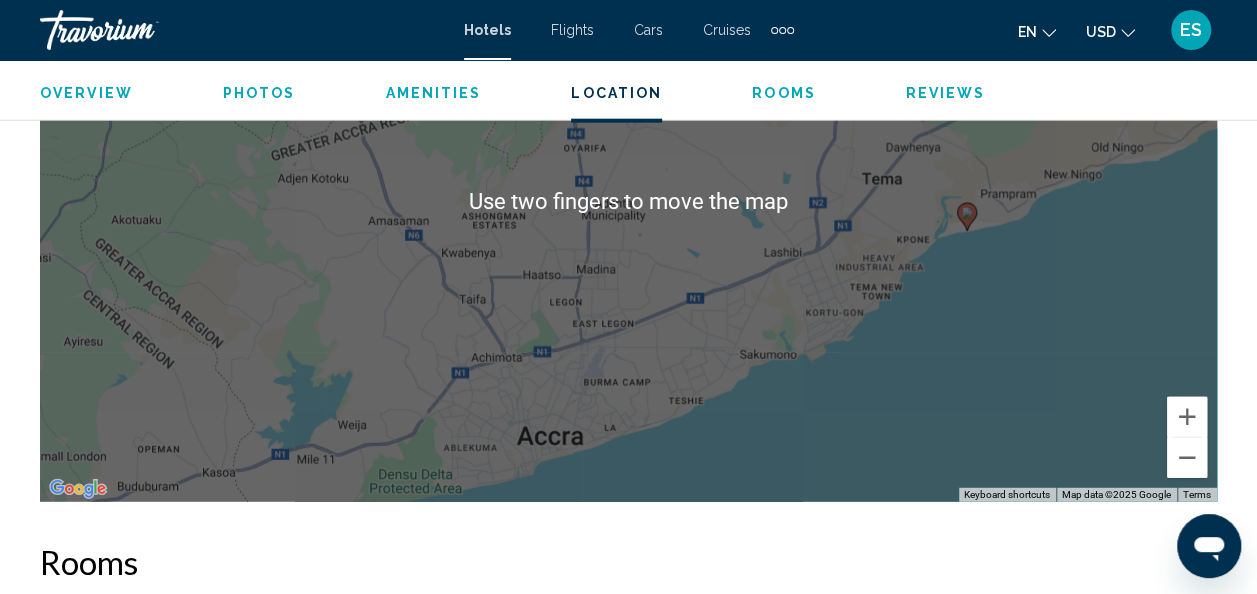 scroll, scrollTop: 2458, scrollLeft: 0, axis: vertical 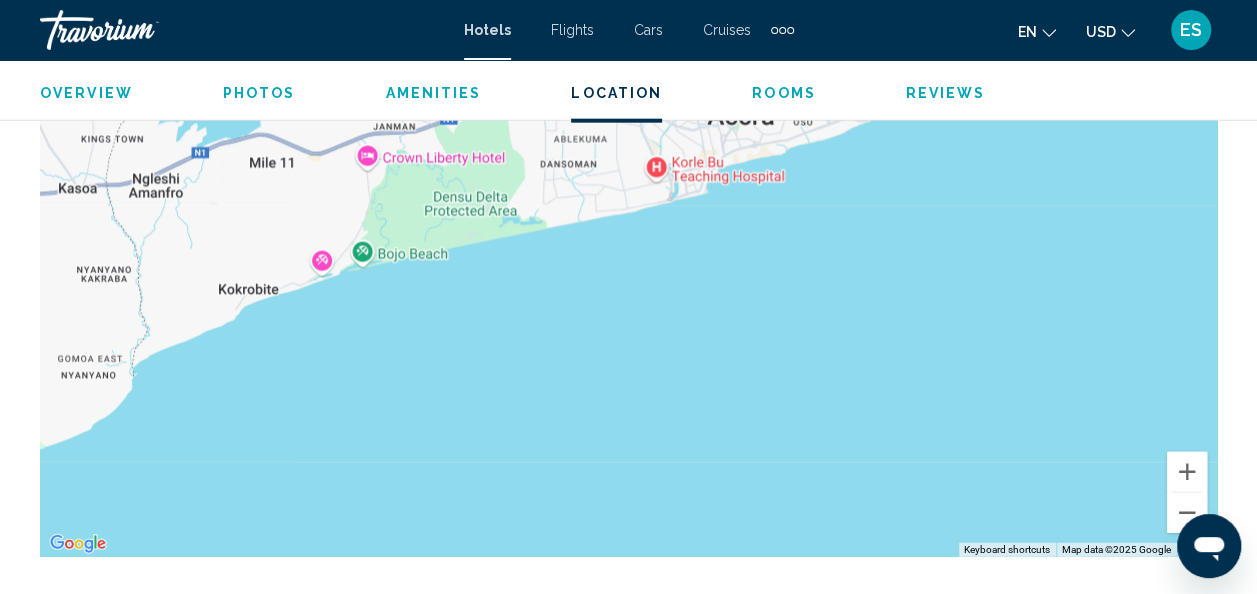 click at bounding box center [628, 257] 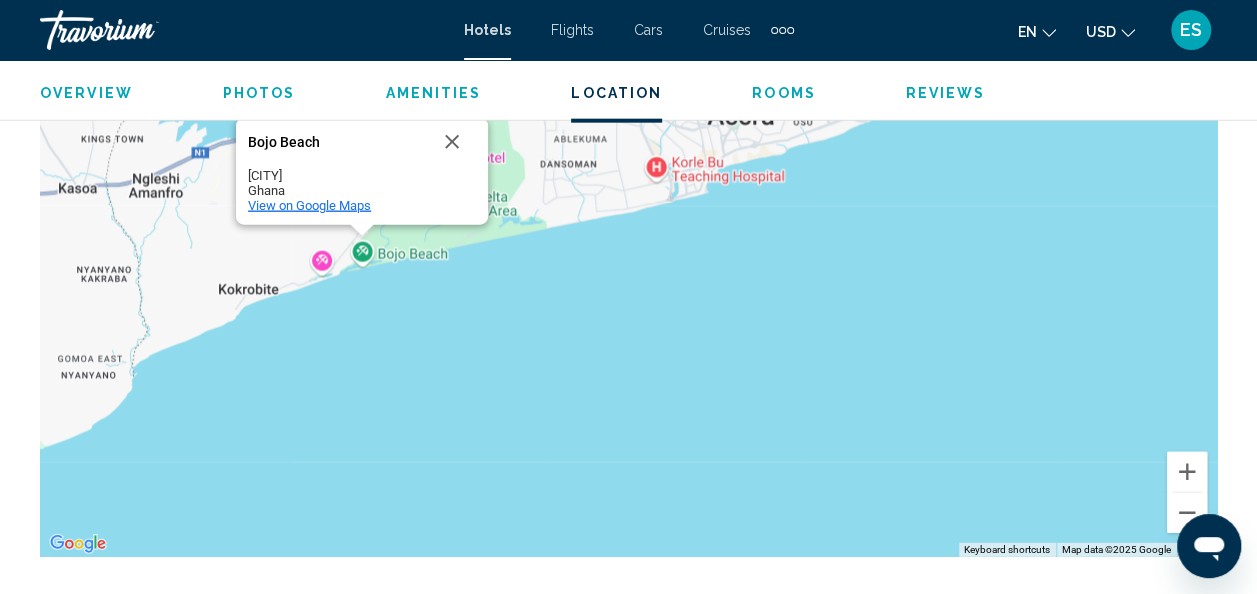 click on "View on Google Maps" at bounding box center [309, 205] 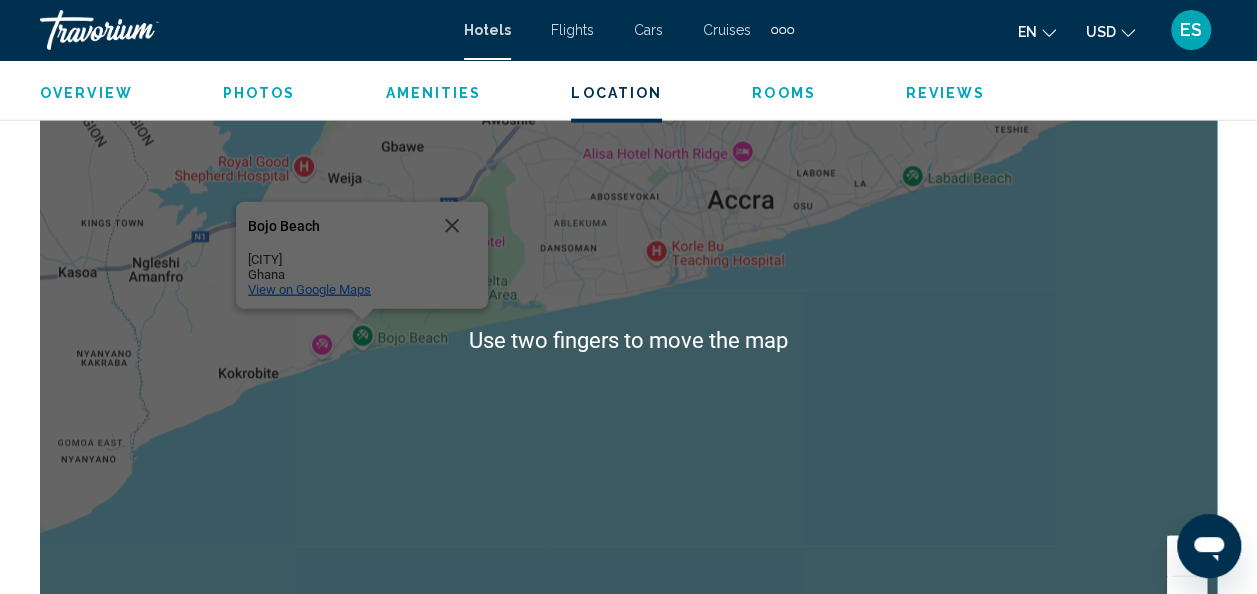scroll, scrollTop: 2322, scrollLeft: 0, axis: vertical 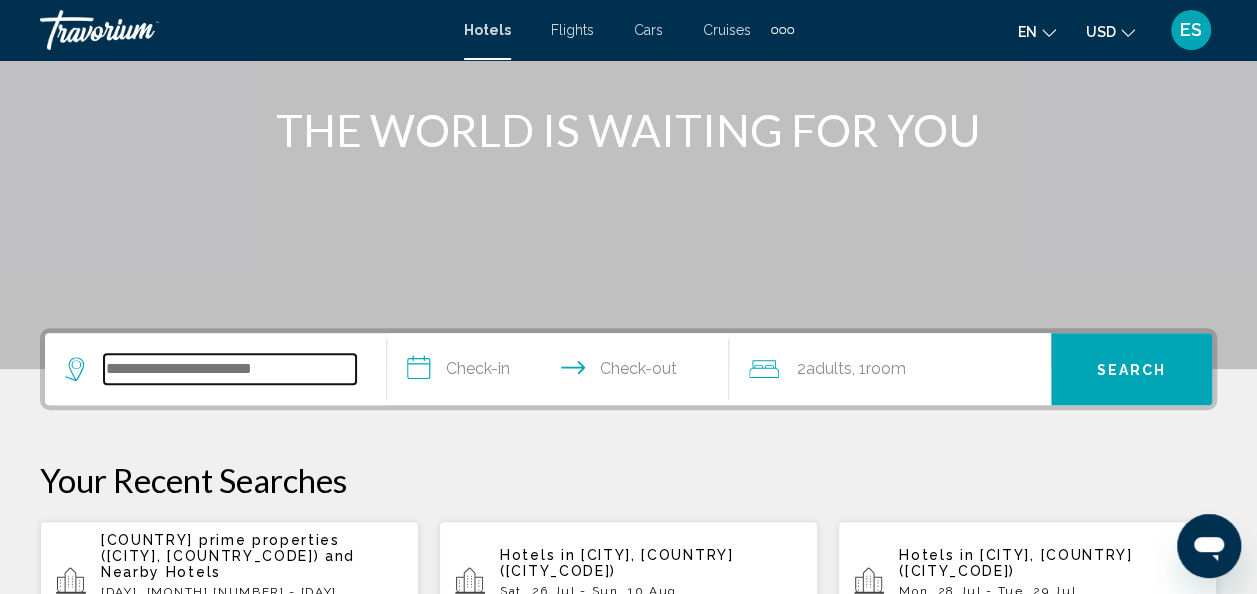 click at bounding box center [230, 369] 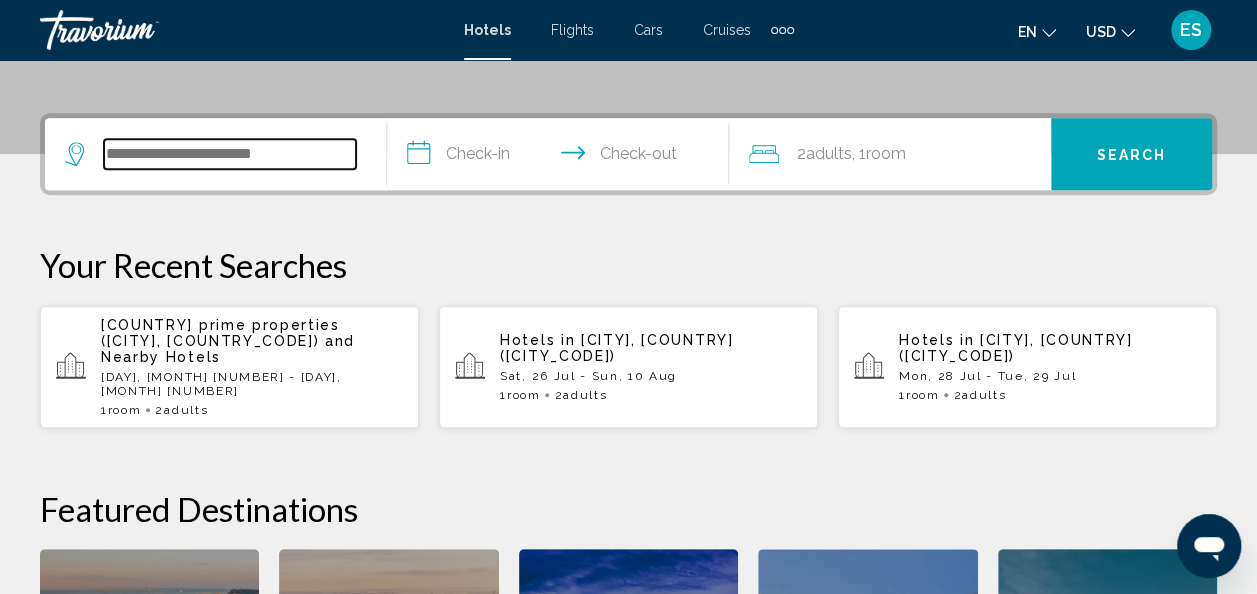 scroll, scrollTop: 494, scrollLeft: 0, axis: vertical 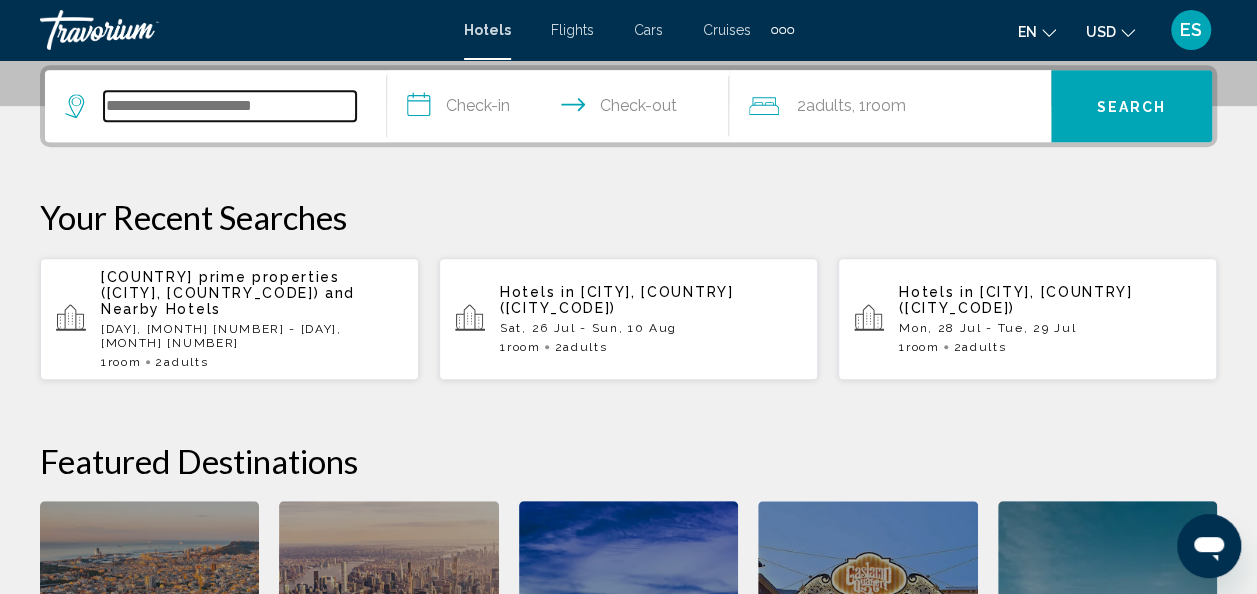 click at bounding box center (230, 106) 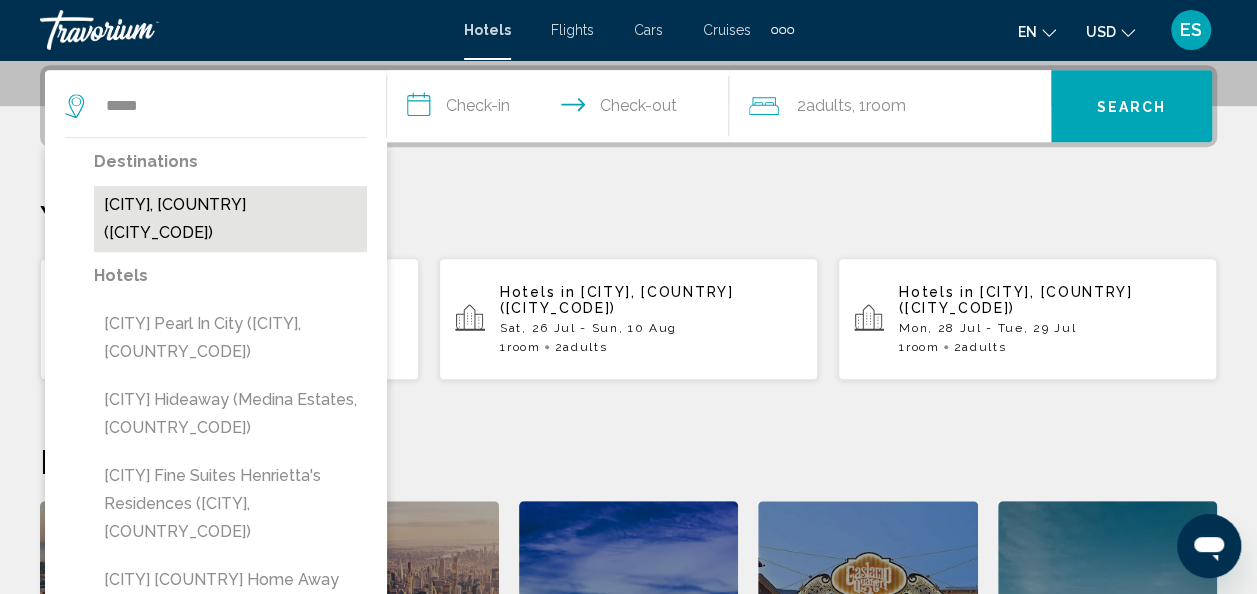 click on "Accra, Ghana (ACC)" at bounding box center [230, 219] 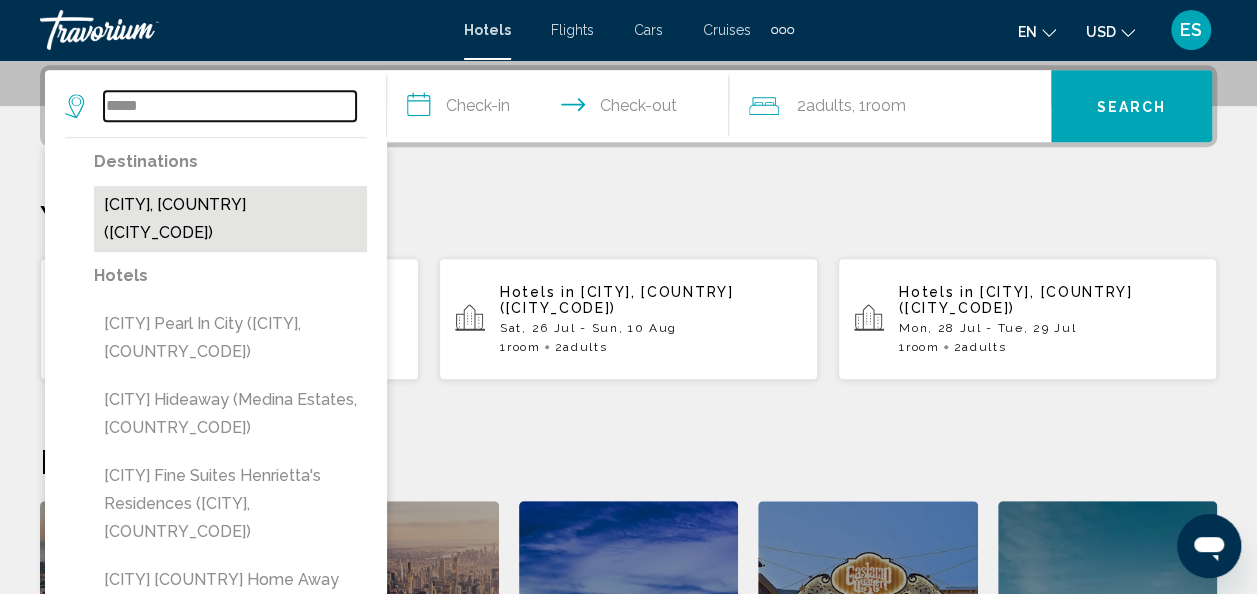 type on "**********" 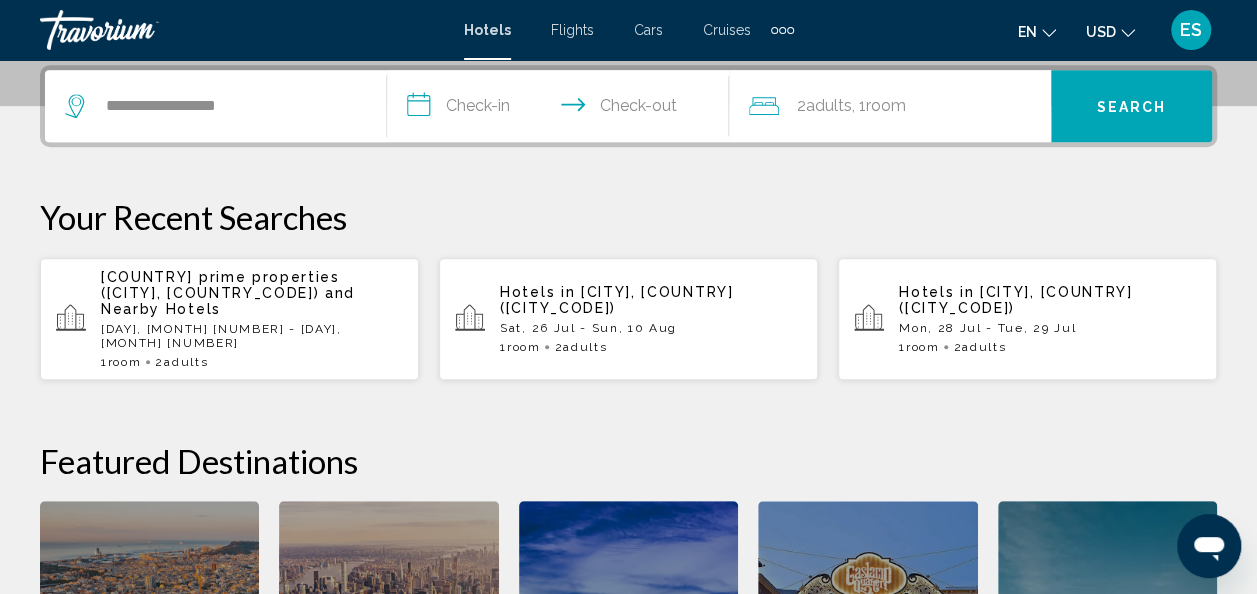 click on "**********" at bounding box center [562, 109] 